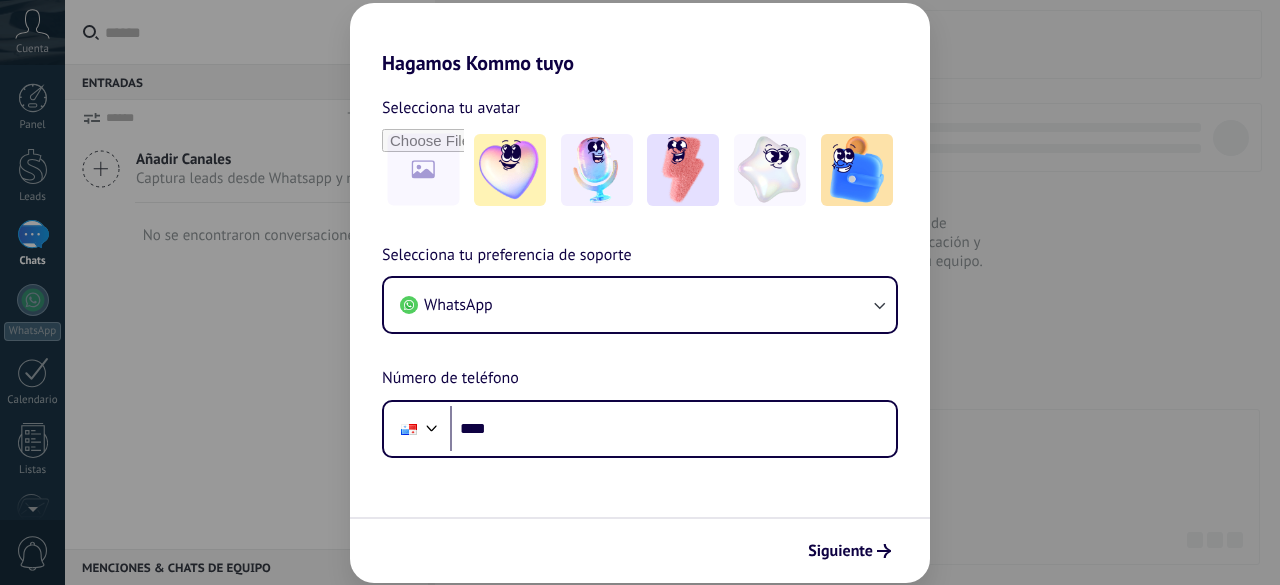 scroll, scrollTop: 0, scrollLeft: 0, axis: both 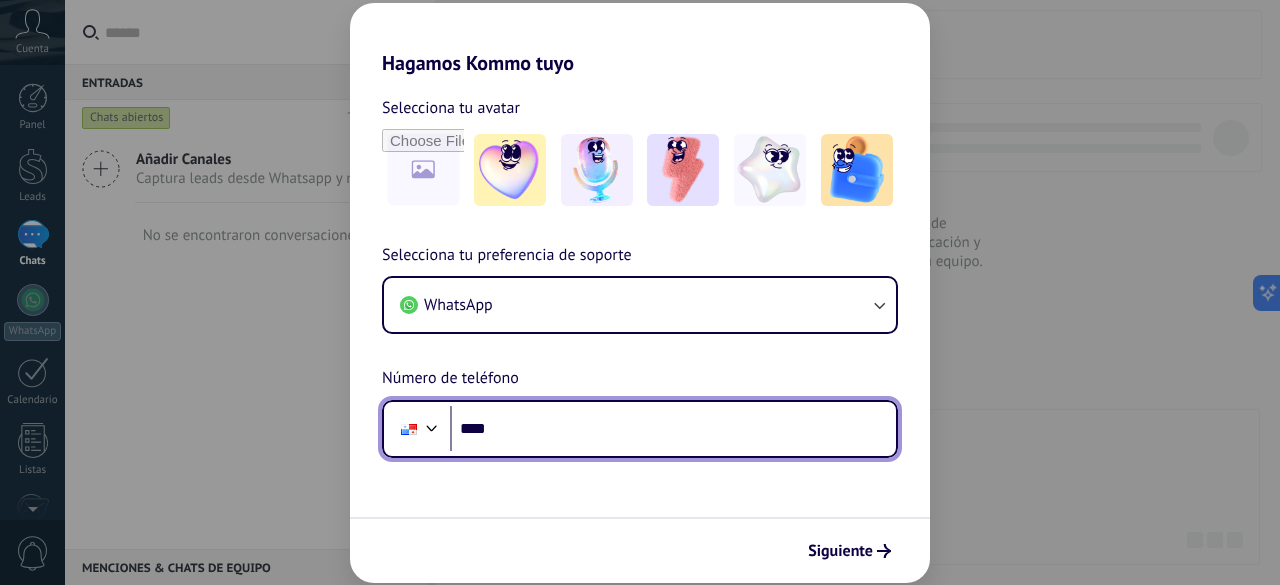 click on "****" at bounding box center [673, 429] 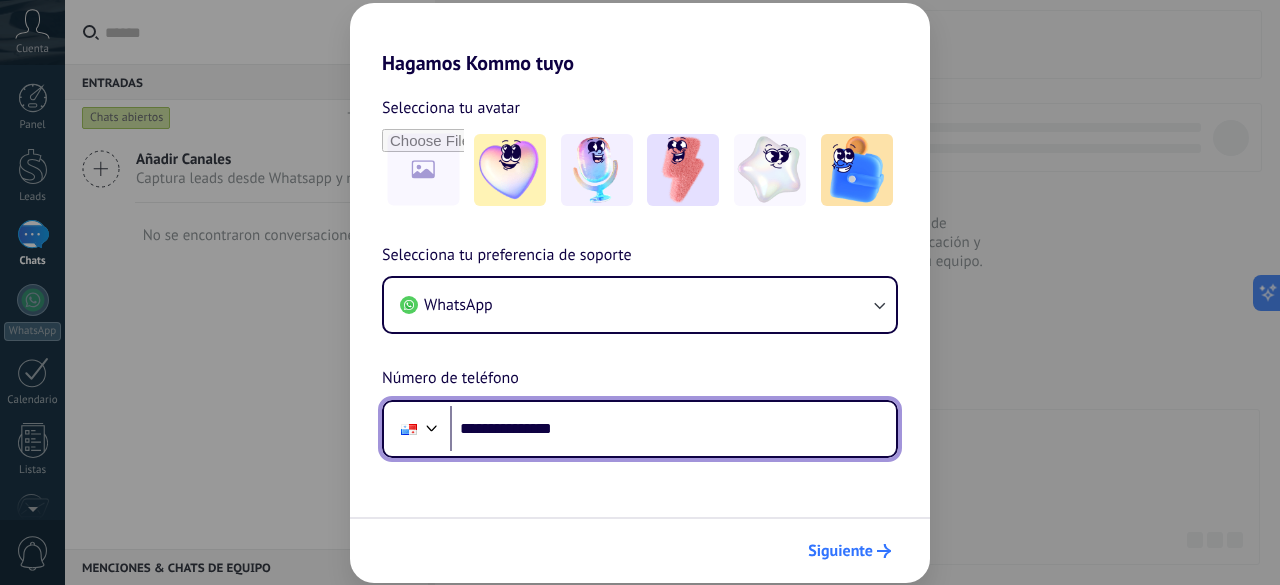 type on "**********" 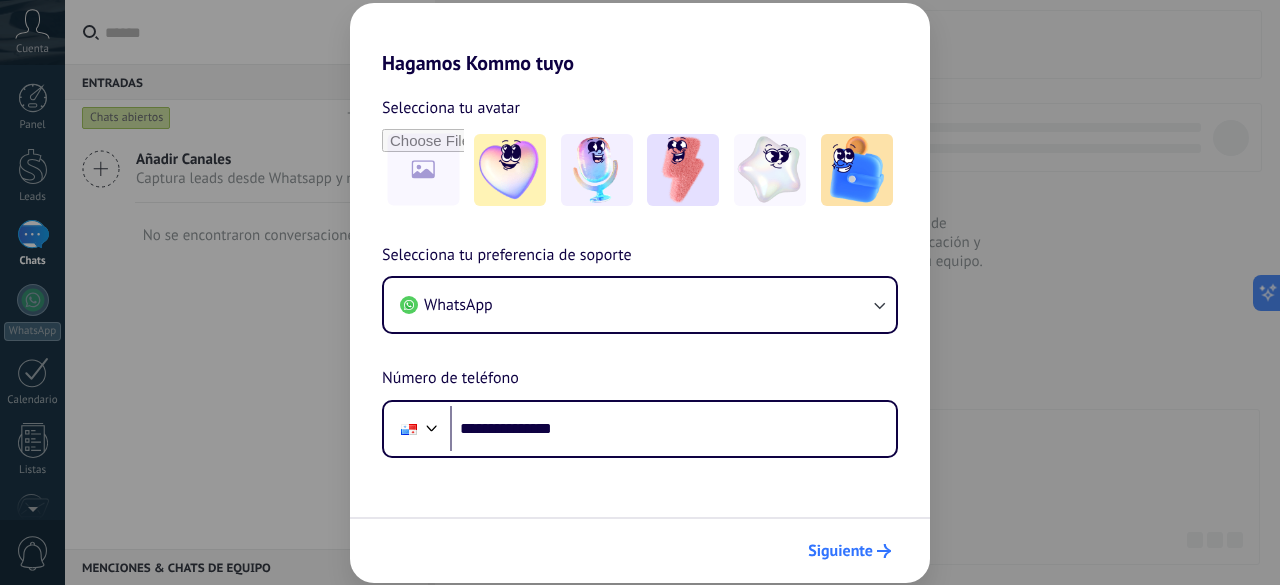 click on "Siguiente" at bounding box center [840, 551] 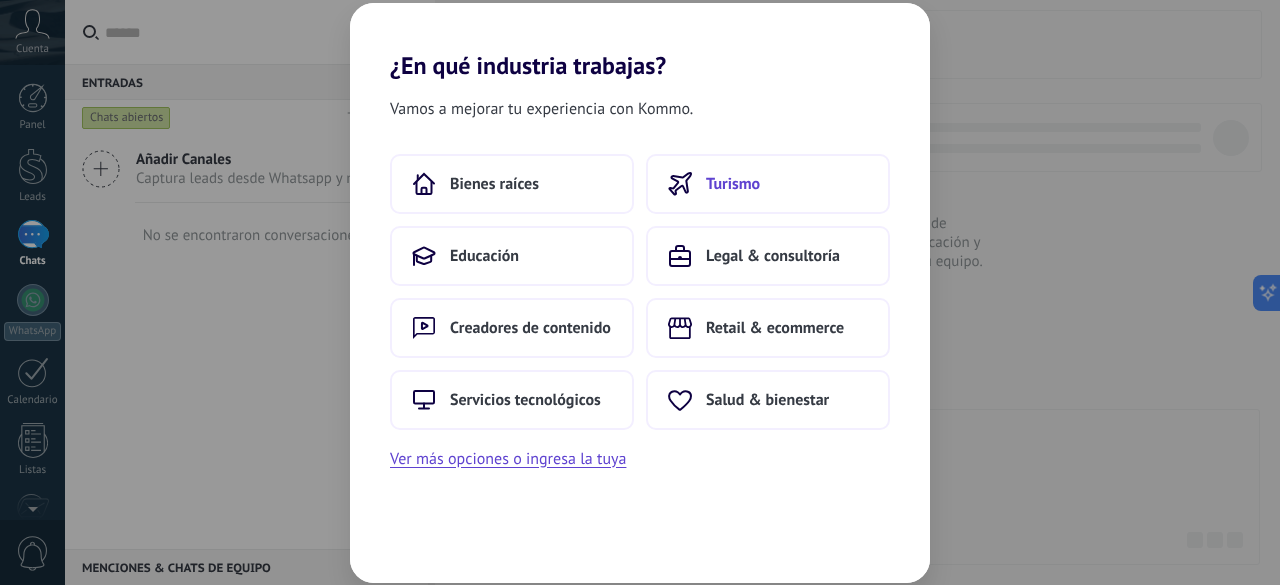 click on "Turismo" at bounding box center [733, 184] 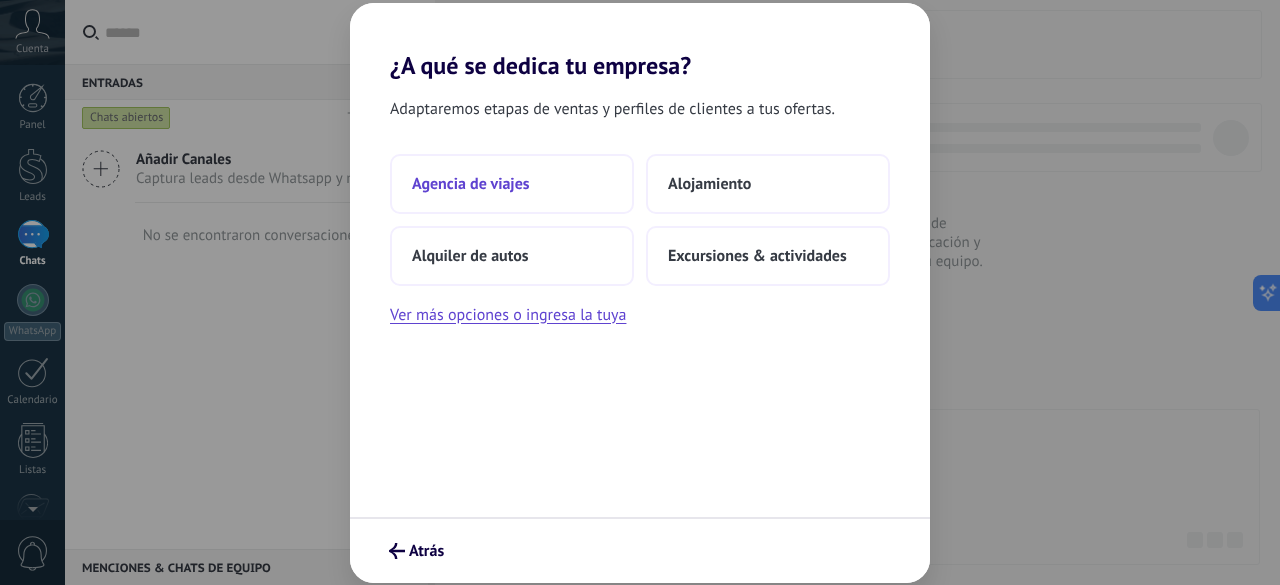 click on "Agencia de viajes" at bounding box center [512, 184] 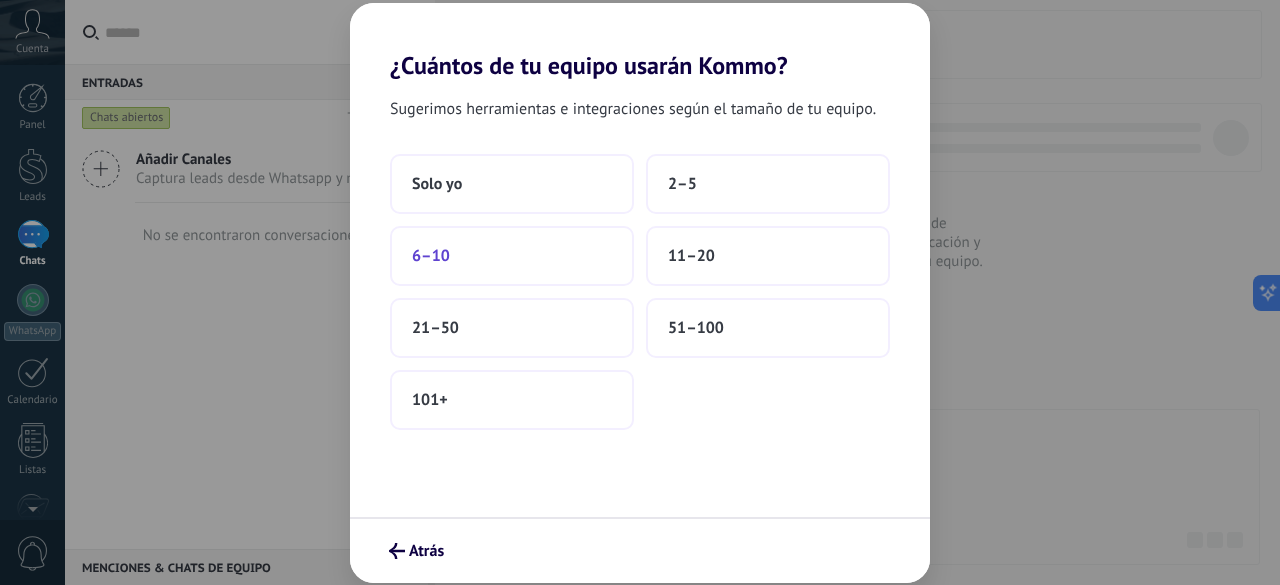 click on "6–10" at bounding box center (512, 256) 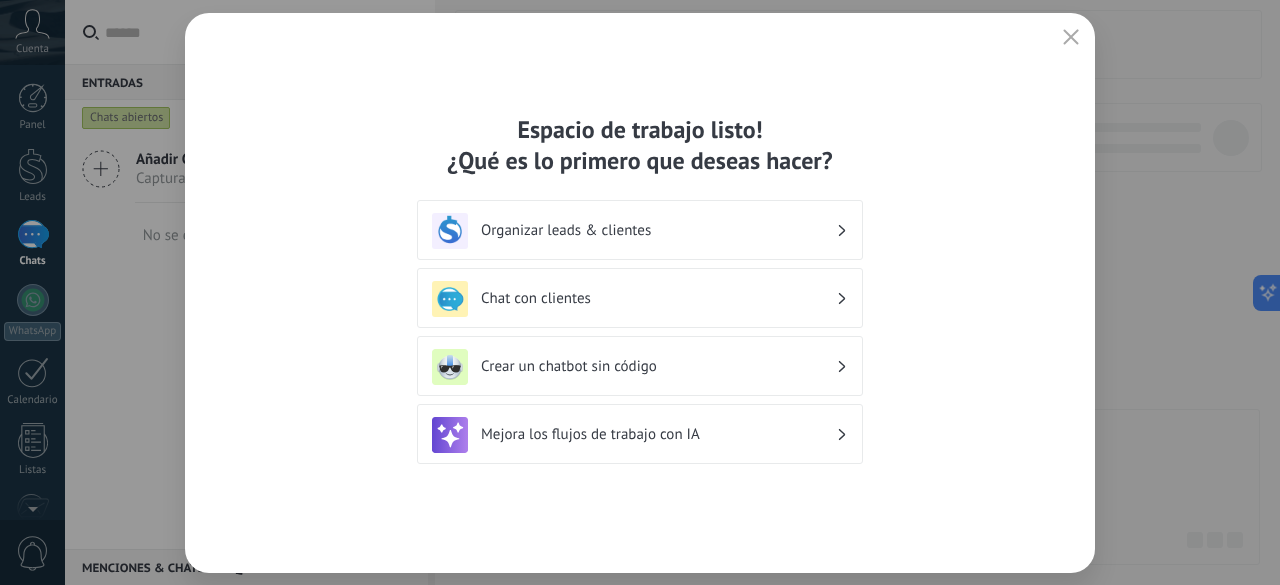 click 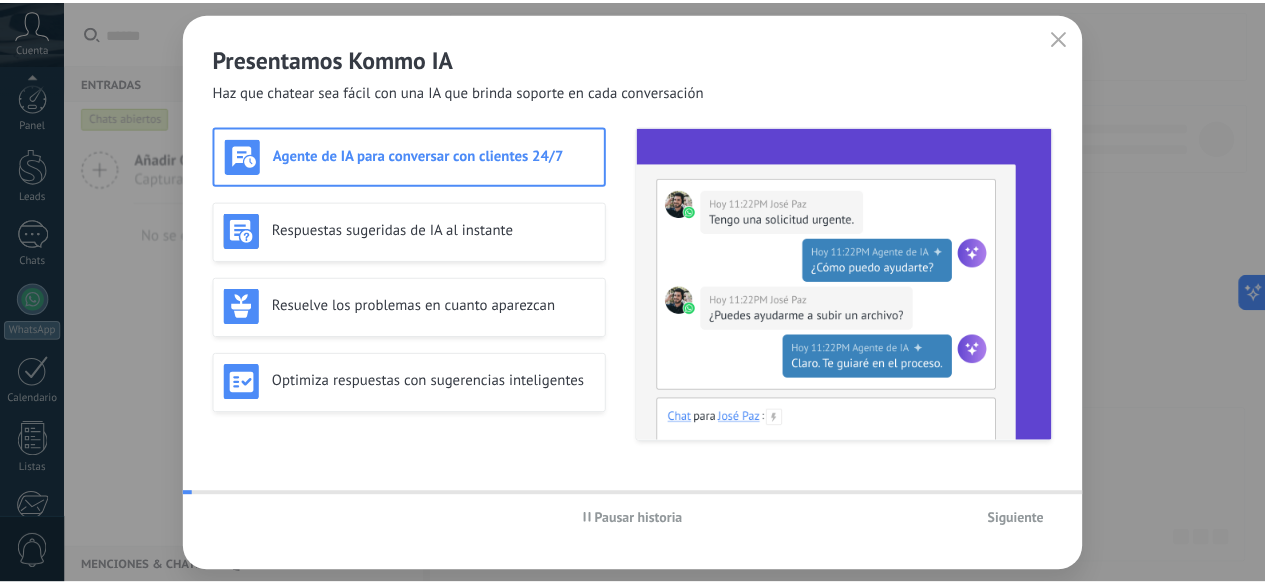 scroll, scrollTop: 245, scrollLeft: 0, axis: vertical 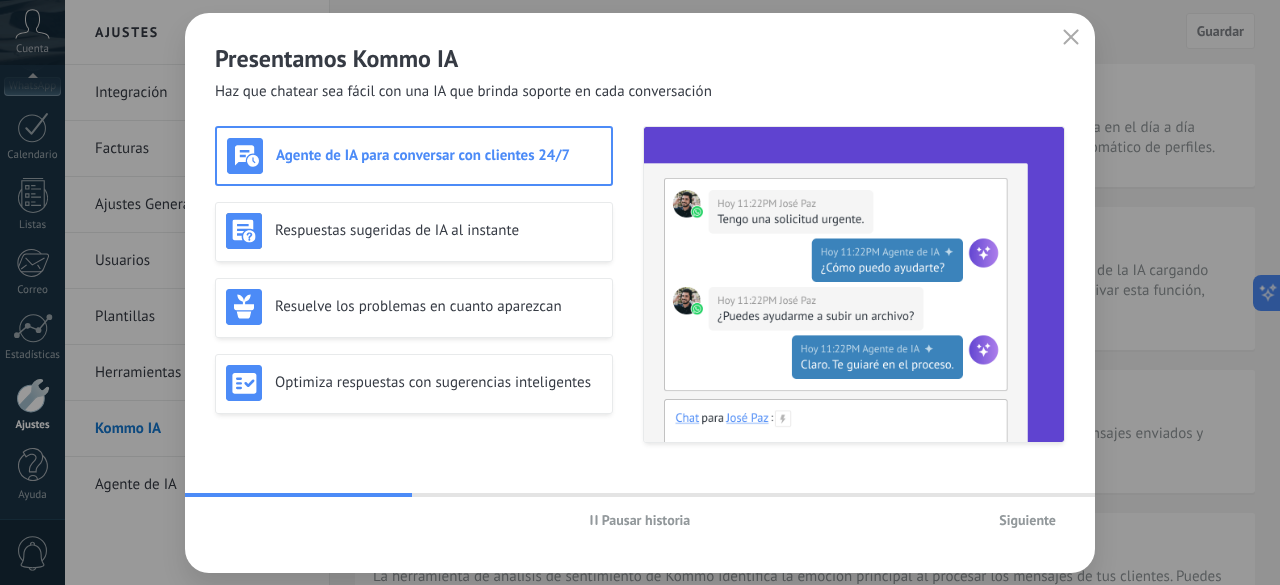 click on "Pausar historia" at bounding box center [646, 520] 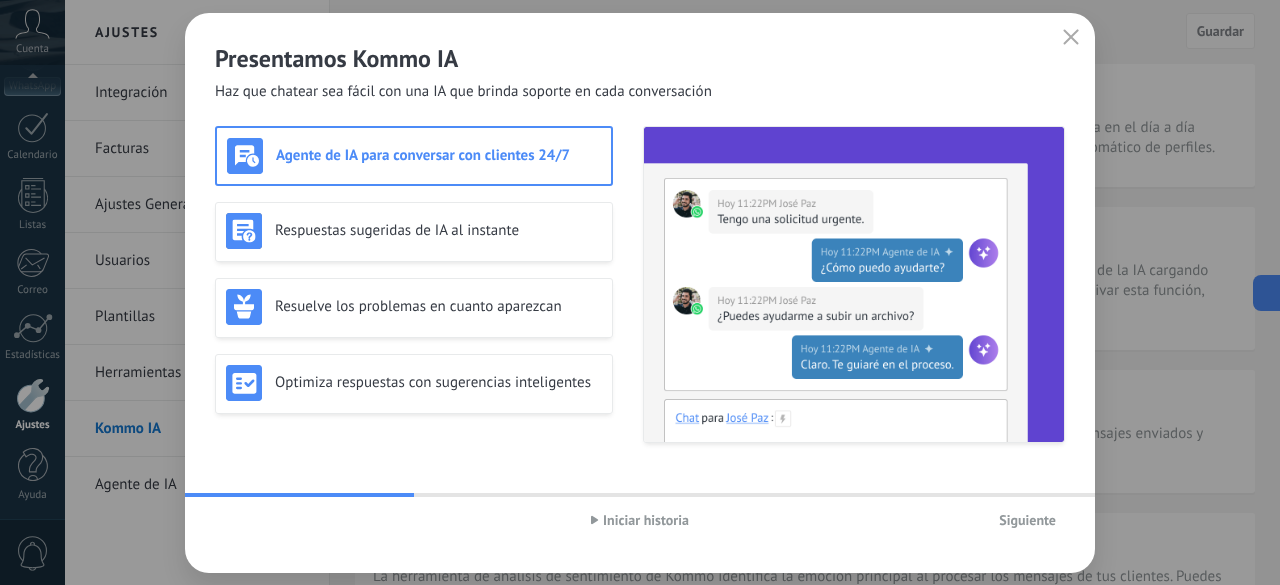 click on "Siguiente" at bounding box center (923, 520) 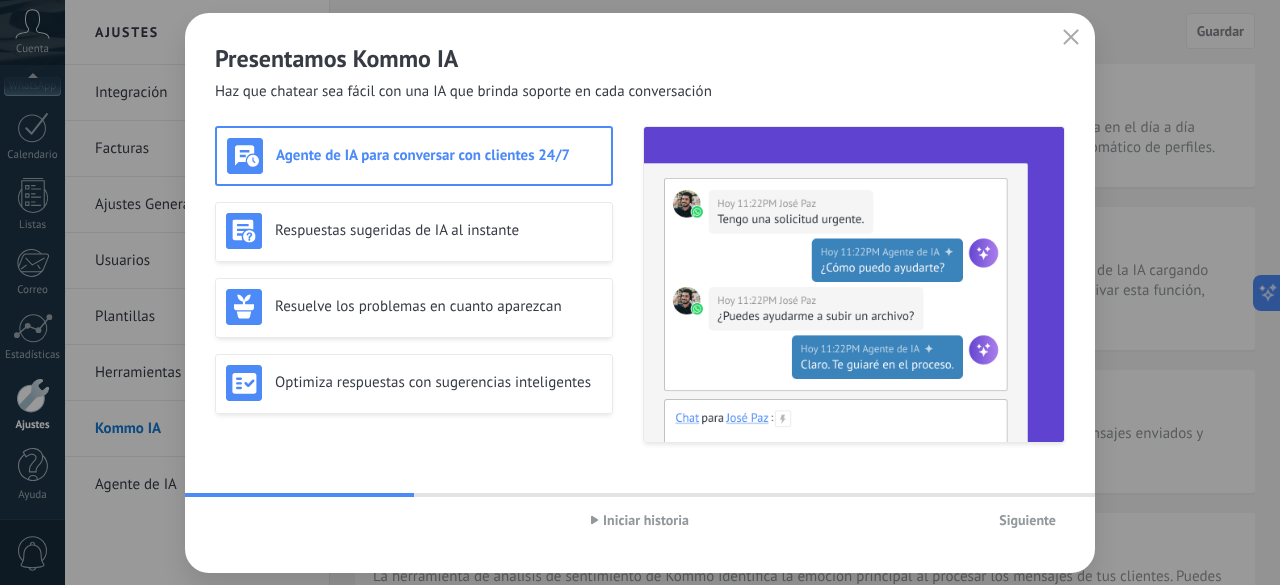 click on "Siguiente" at bounding box center [1027, 520] 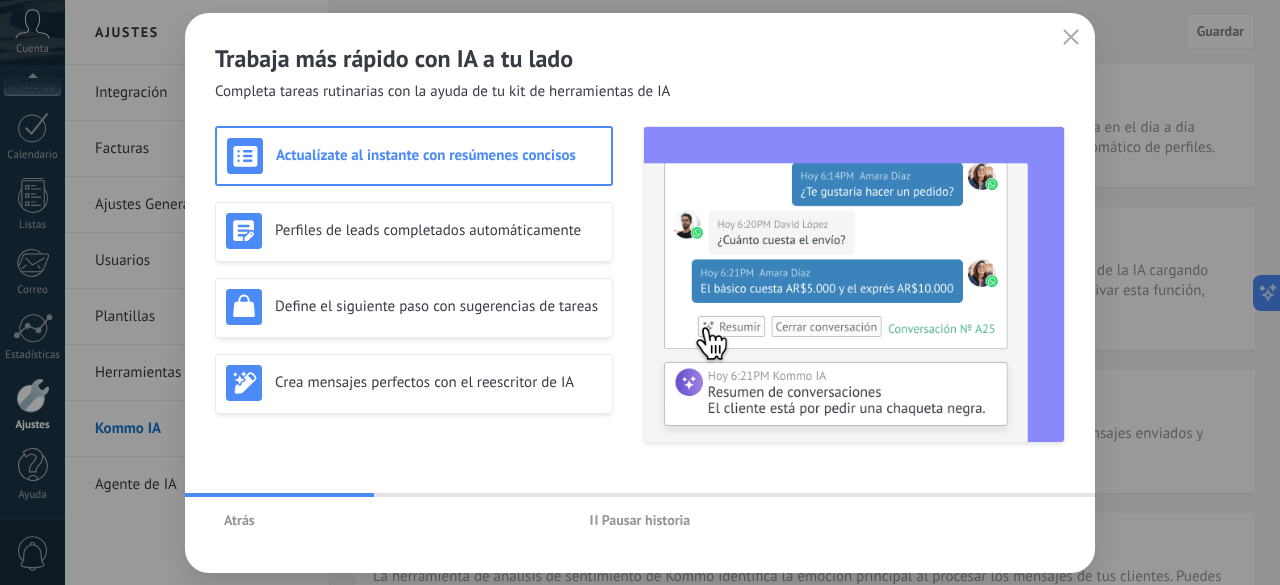click on "Atrás" at bounding box center [239, 520] 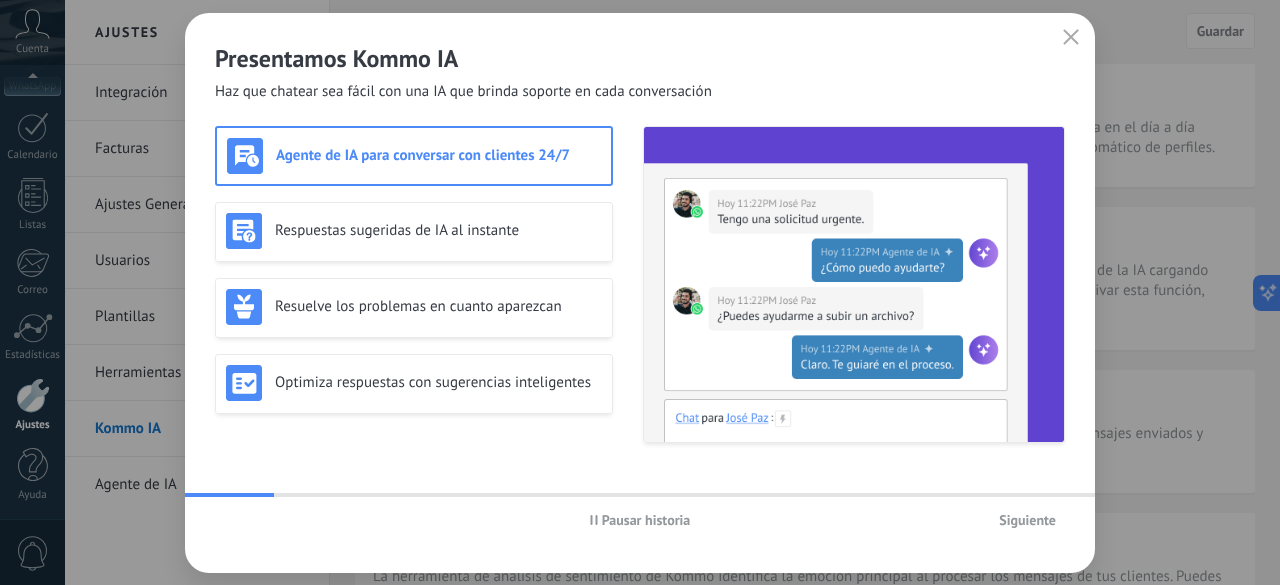 click on "Pausar historia" at bounding box center (640, 520) 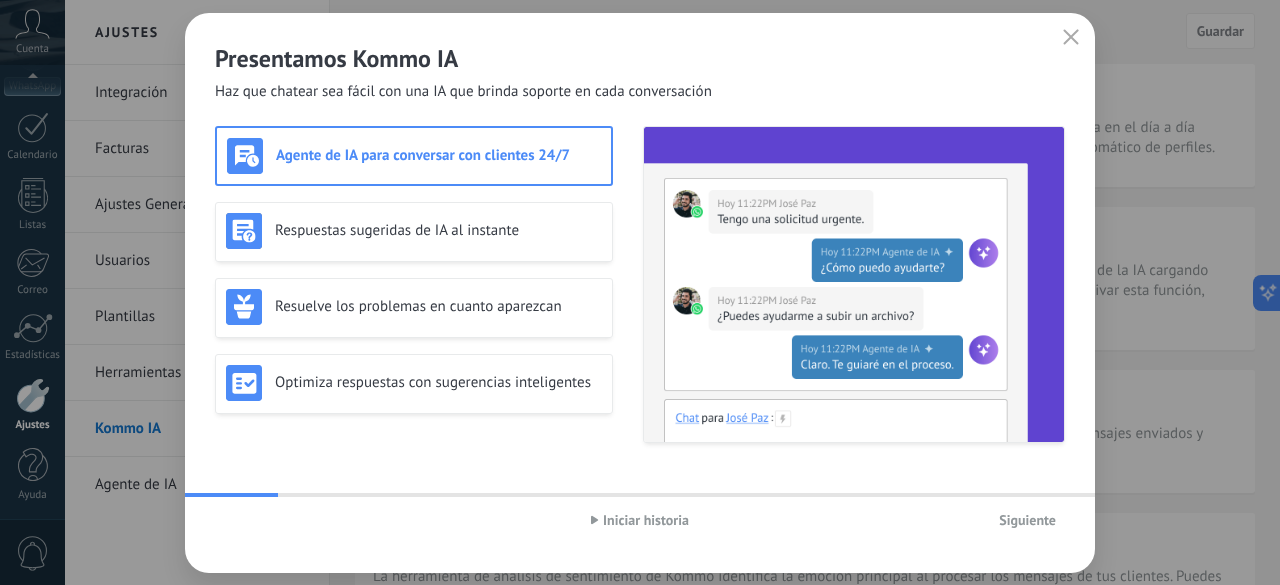 click on "Siguiente" at bounding box center [1027, 520] 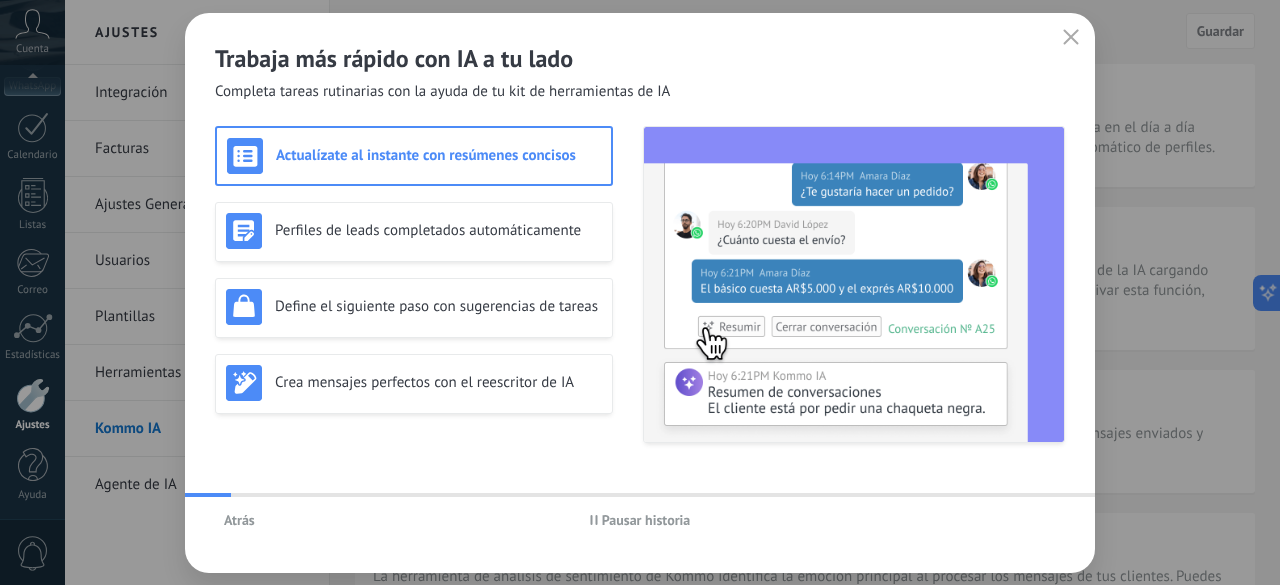 click on "Pausar historia" at bounding box center (640, 520) 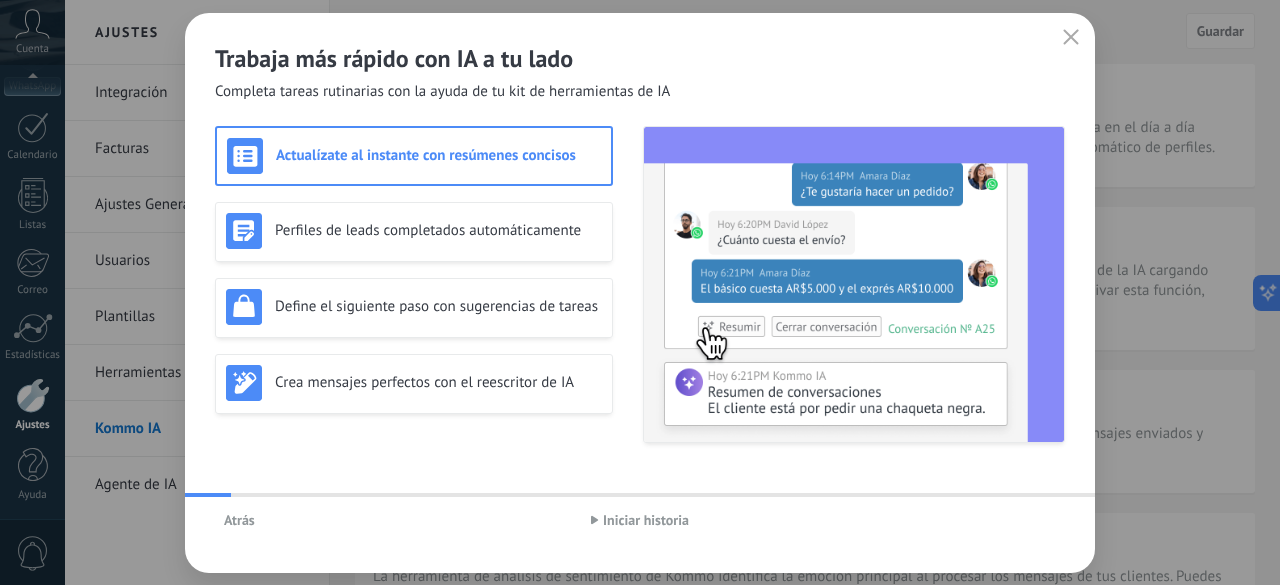 click on "Iniciar historia" at bounding box center [640, 520] 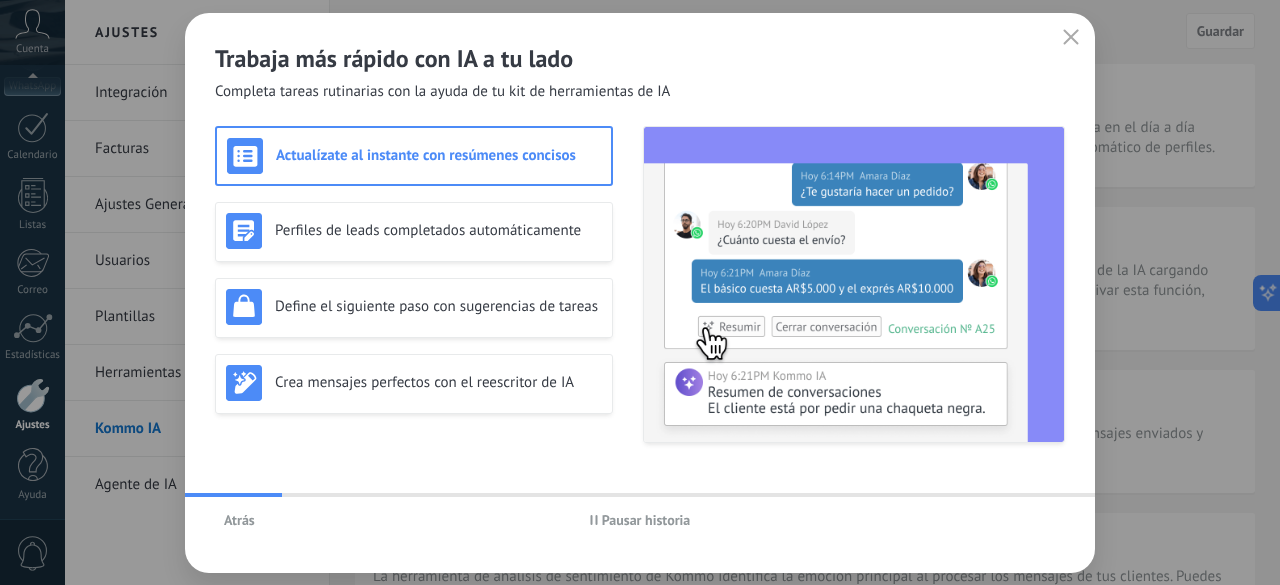 click on "Atrás Pausar historia" at bounding box center (640, 520) 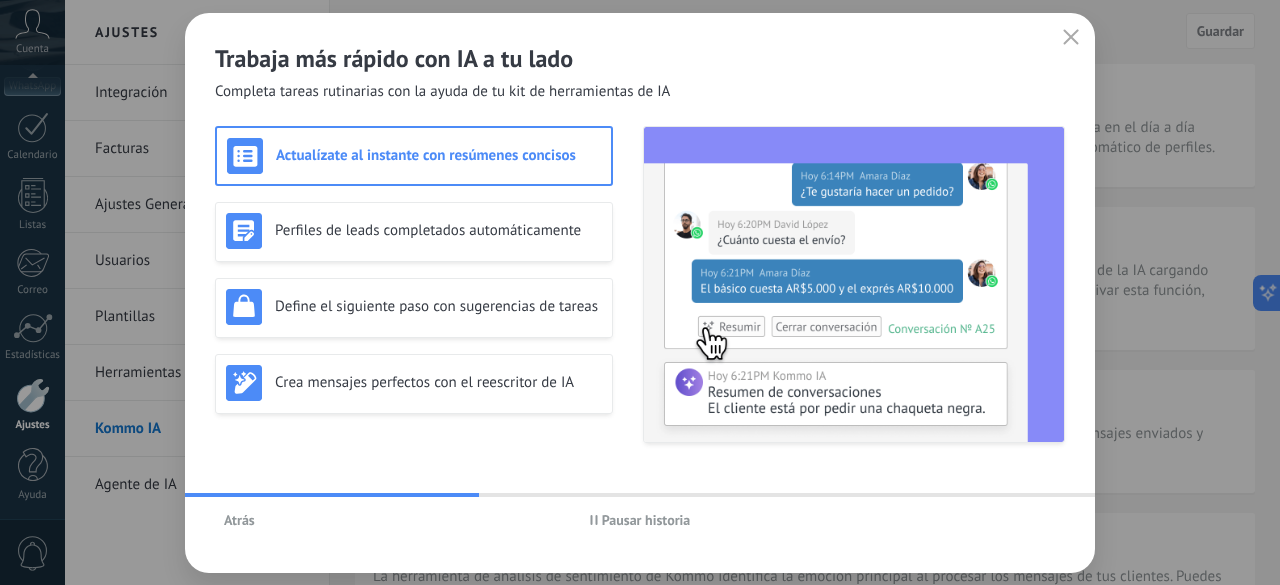 drag, startPoint x: 438, startPoint y: 494, endPoint x: 798, endPoint y: 510, distance: 360.35538 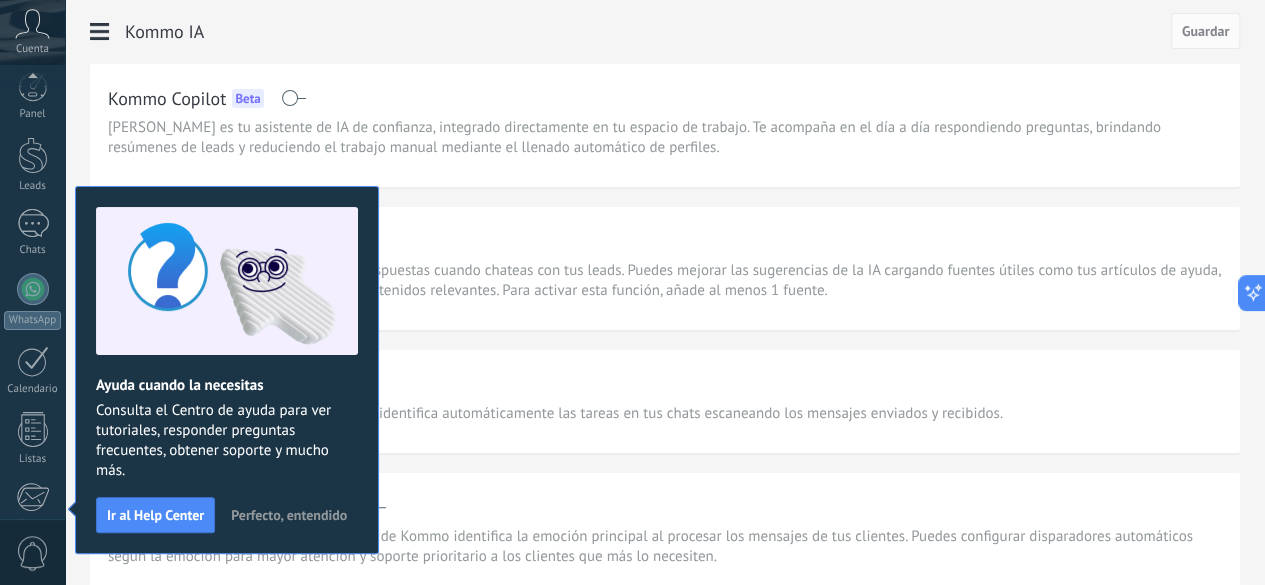 scroll, scrollTop: 245, scrollLeft: 0, axis: vertical 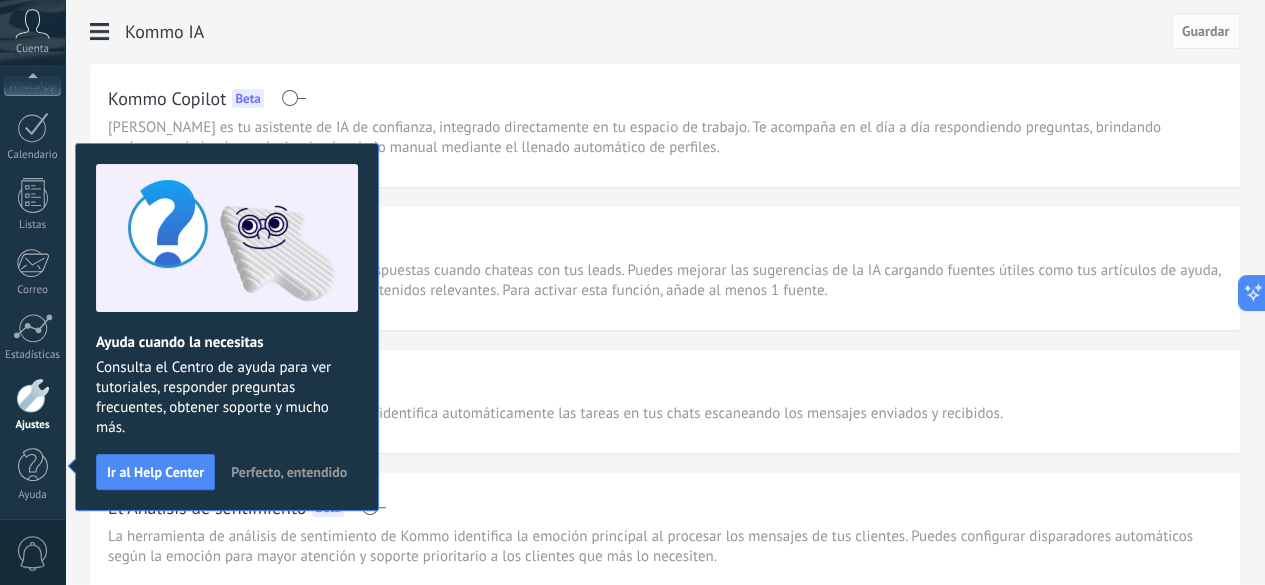 click on "Perfecto, entendido" at bounding box center (289, 472) 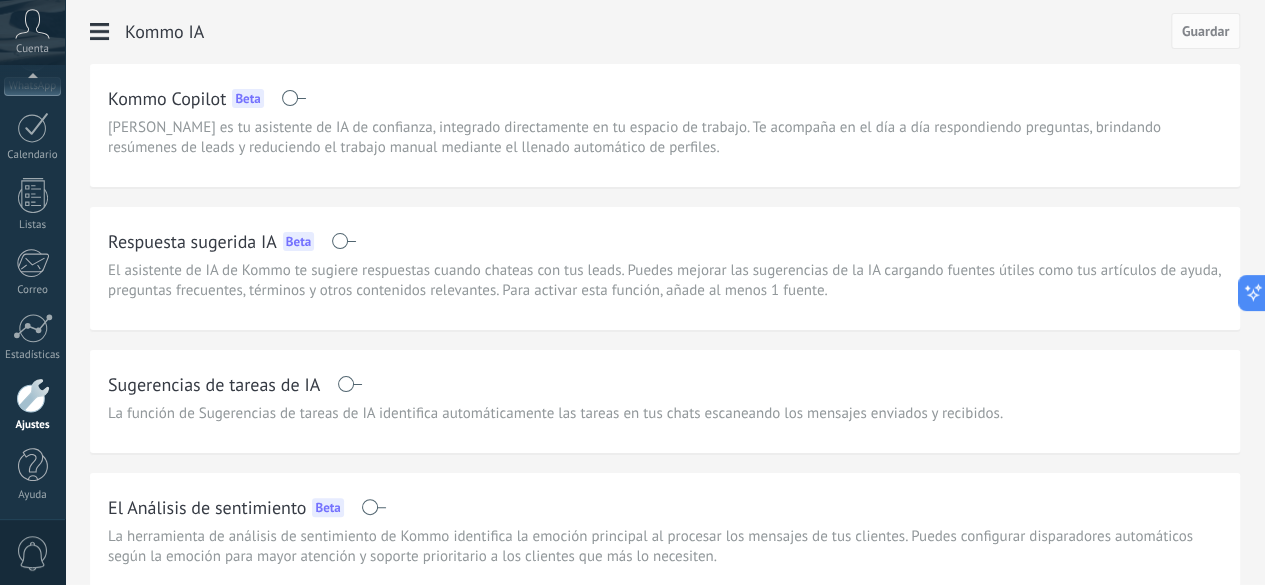 click at bounding box center (349, 384) 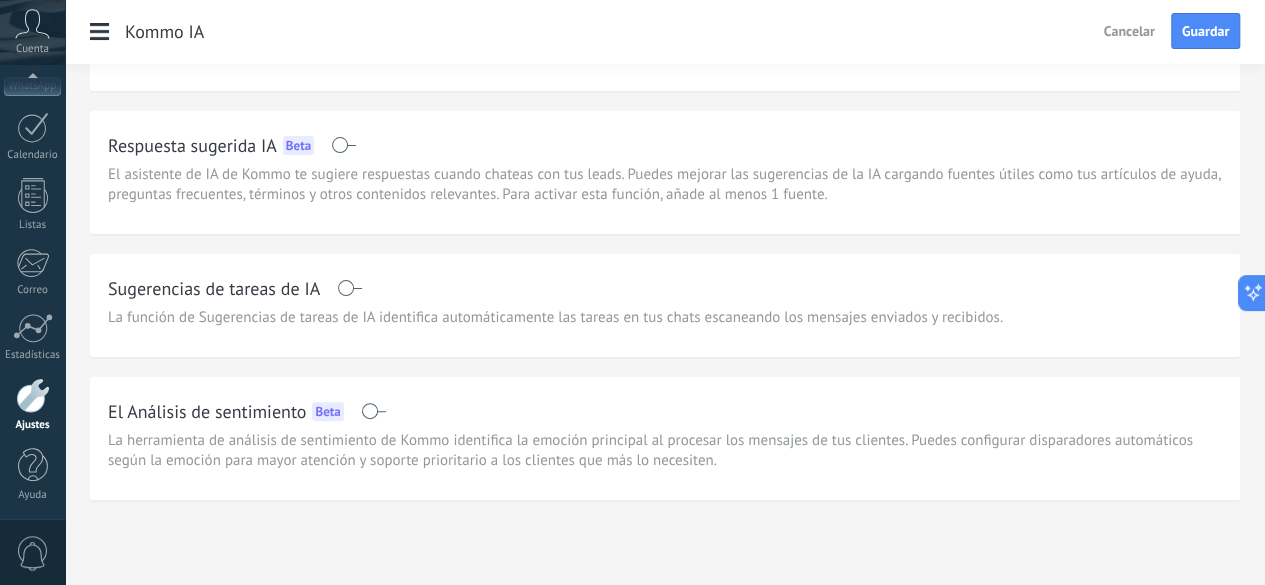scroll, scrollTop: 0, scrollLeft: 0, axis: both 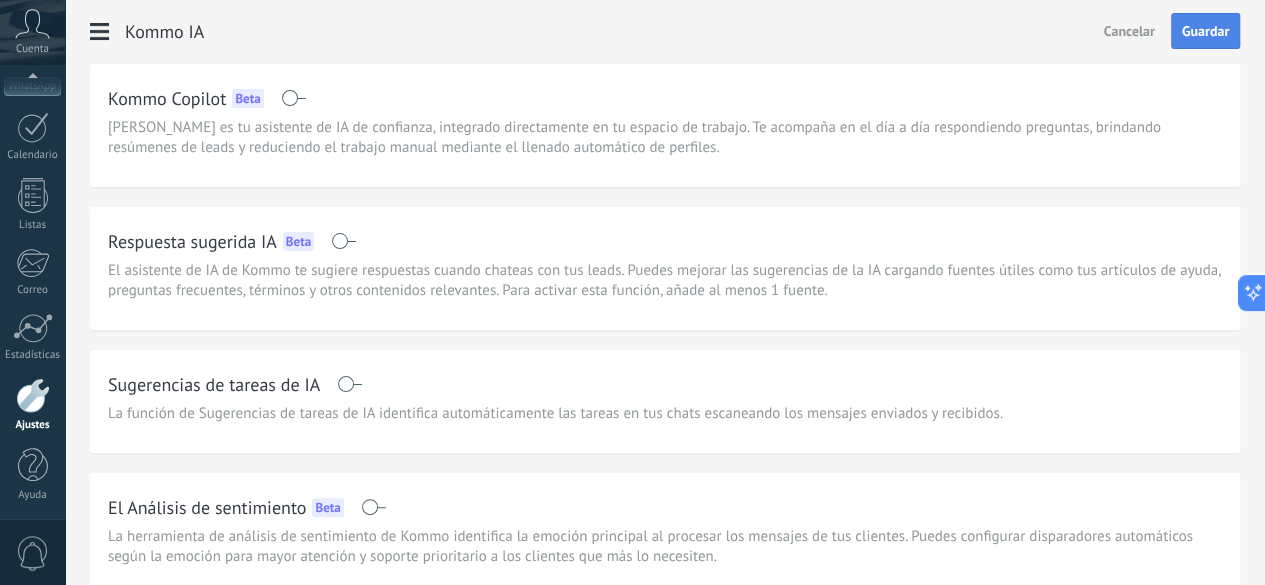 click on "Guardar" at bounding box center (1205, 31) 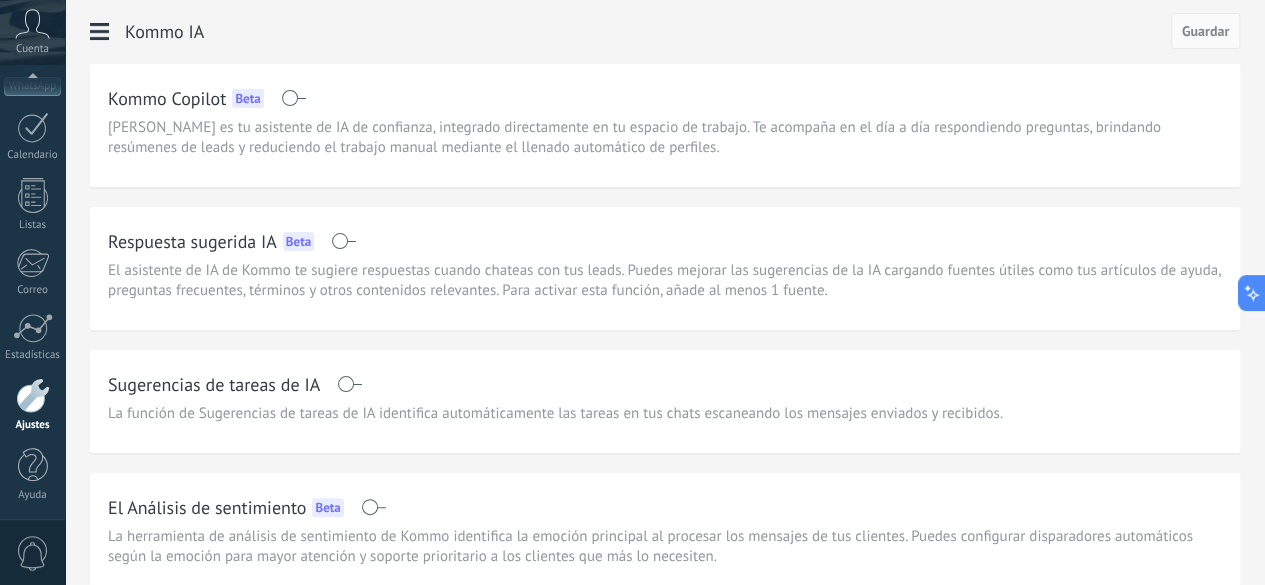 click on "Integración" at bounding box center [-116, 93] 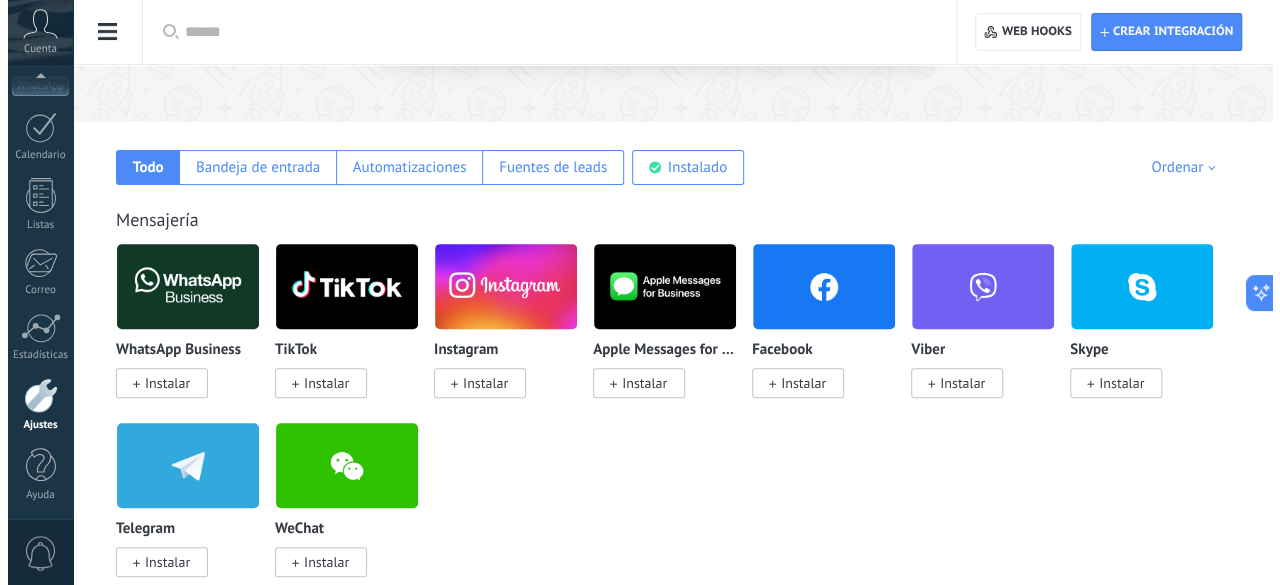 scroll, scrollTop: 0, scrollLeft: 0, axis: both 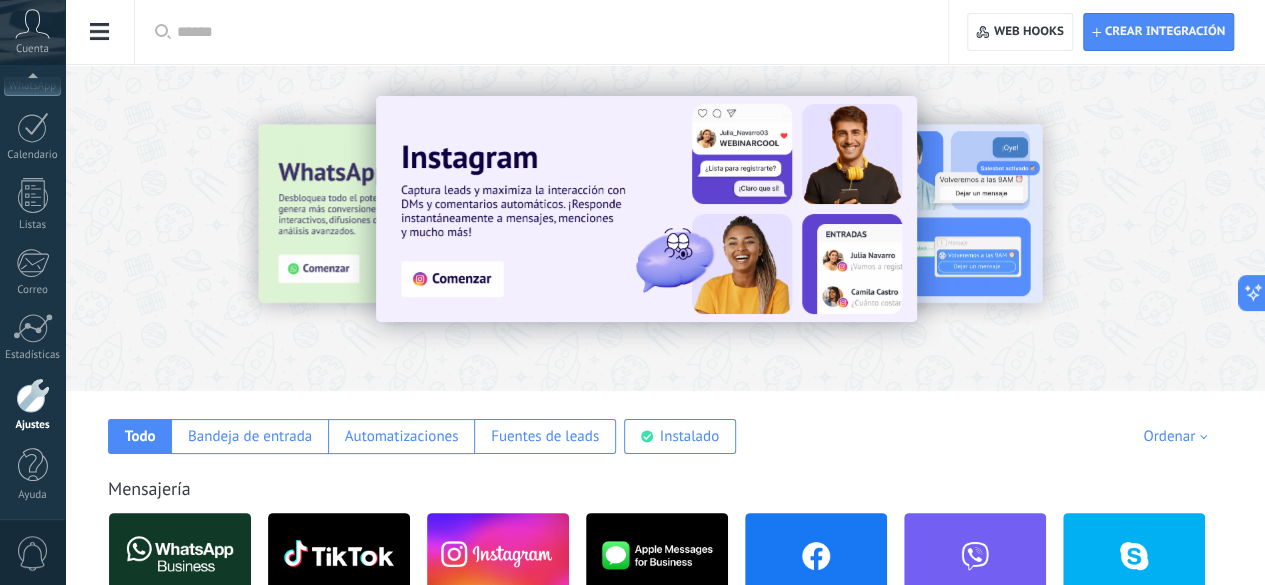 click at bounding box center [175, 227] 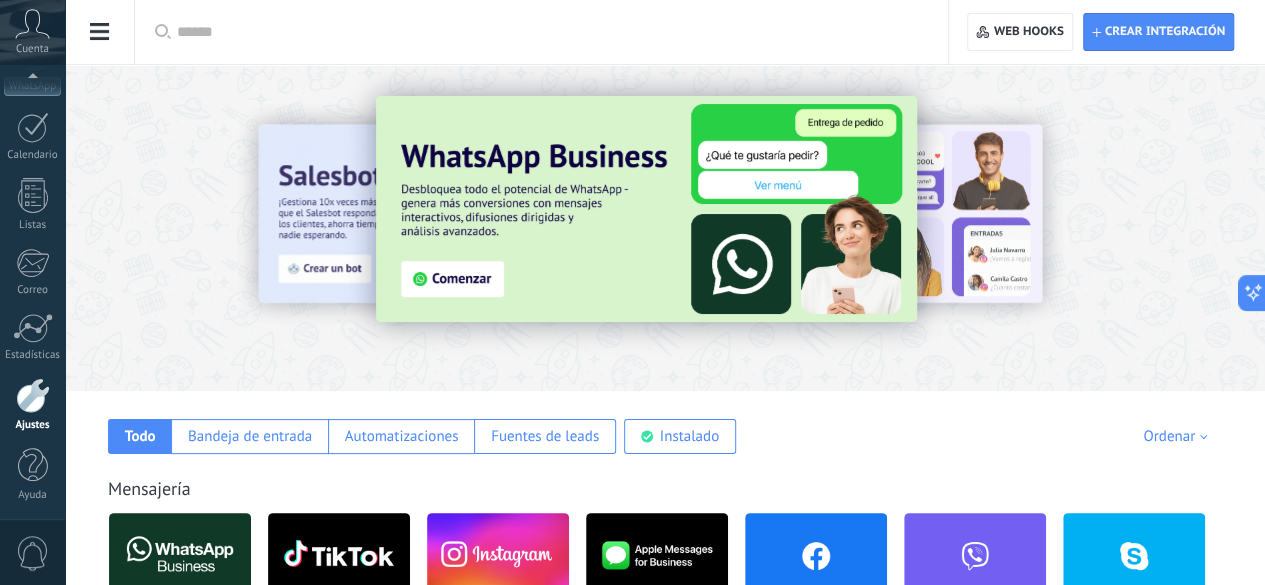 click at bounding box center [646, 209] 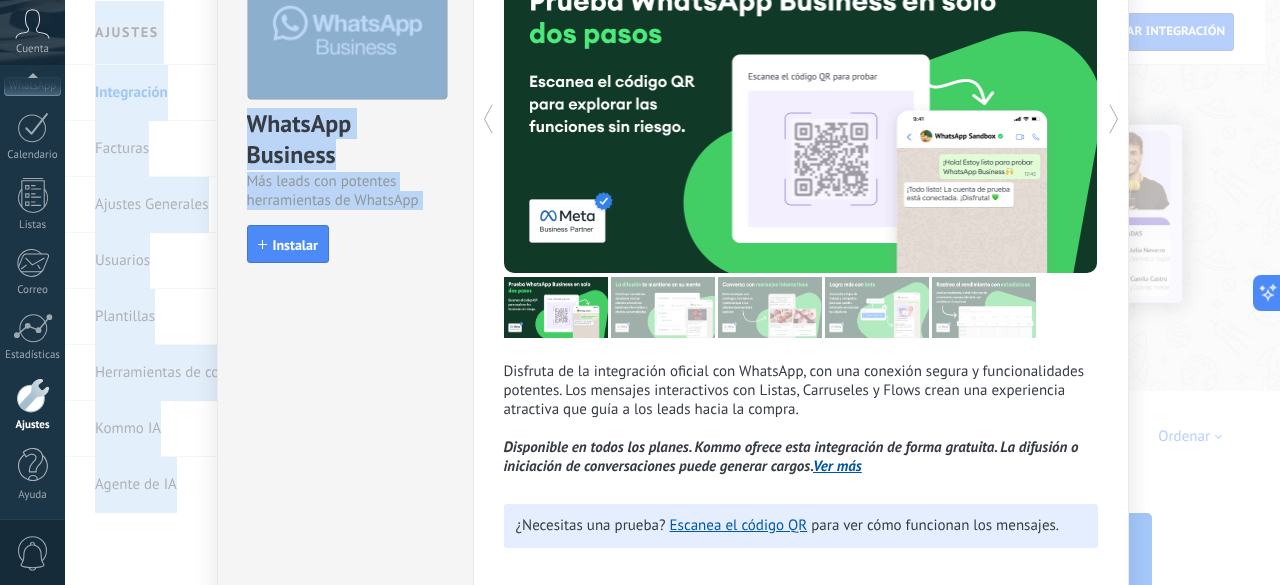 scroll, scrollTop: 233, scrollLeft: 0, axis: vertical 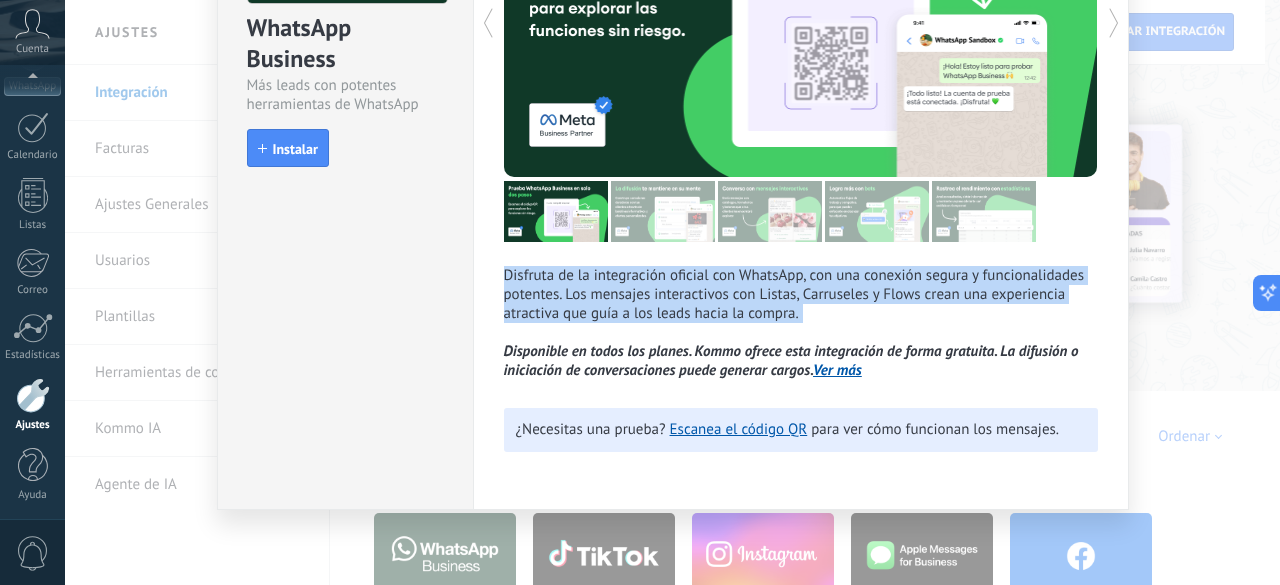 drag, startPoint x: 952, startPoint y: 281, endPoint x: 901, endPoint y: 338, distance: 76.48529 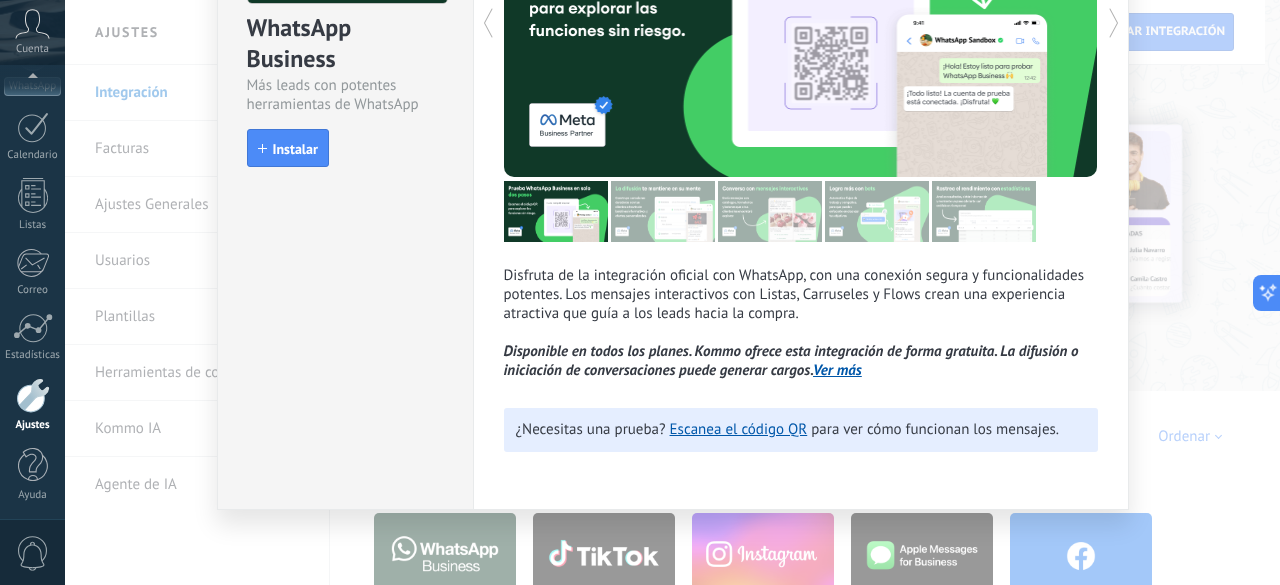 click on "WhatsApp Business Más leads con potentes herramientas de WhatsApp install Instalar Disfruta de la integración oficial con WhatsApp, con una conexión segura y funcionalidades potentes. Los mensajes interactivos con Listas, Carruseles y Flows crean una experiencia atractiva que guía a los leads hacia la compra.    Disponible en todos los planes. Kommo ofrece esta integración de forma gratuita. La difusión o iniciación de conversaciones puede generar cargos.  Ver más más ¿Necesitas una prueba?   Escanea el código QR   para ver cómo funcionan los mensajes." at bounding box center (672, 292) 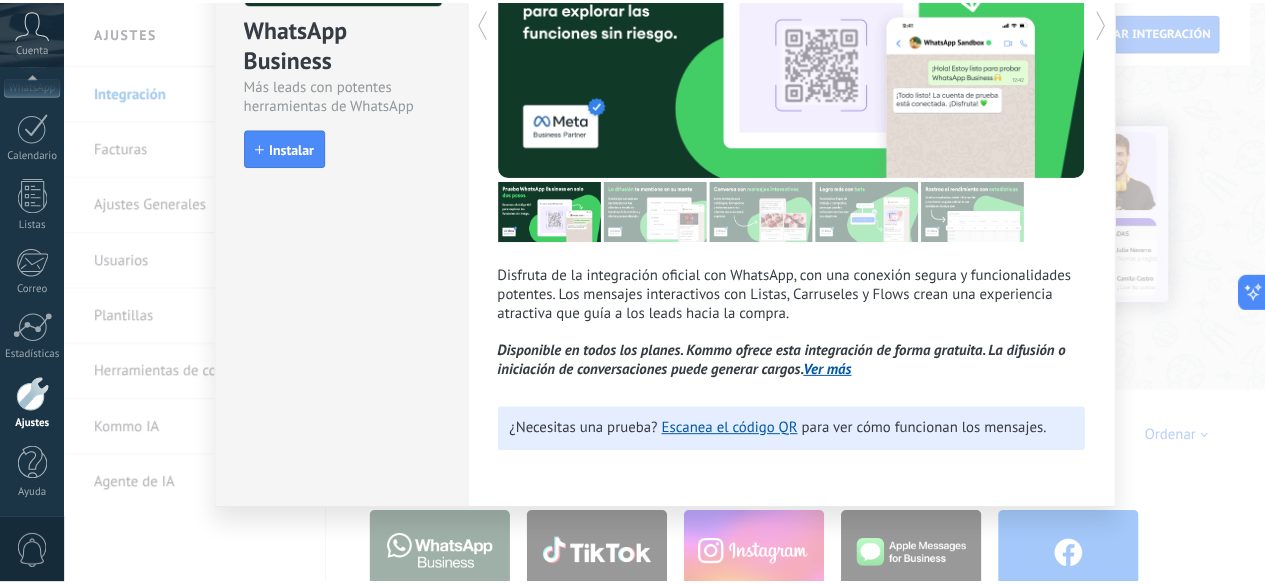 scroll, scrollTop: 0, scrollLeft: 0, axis: both 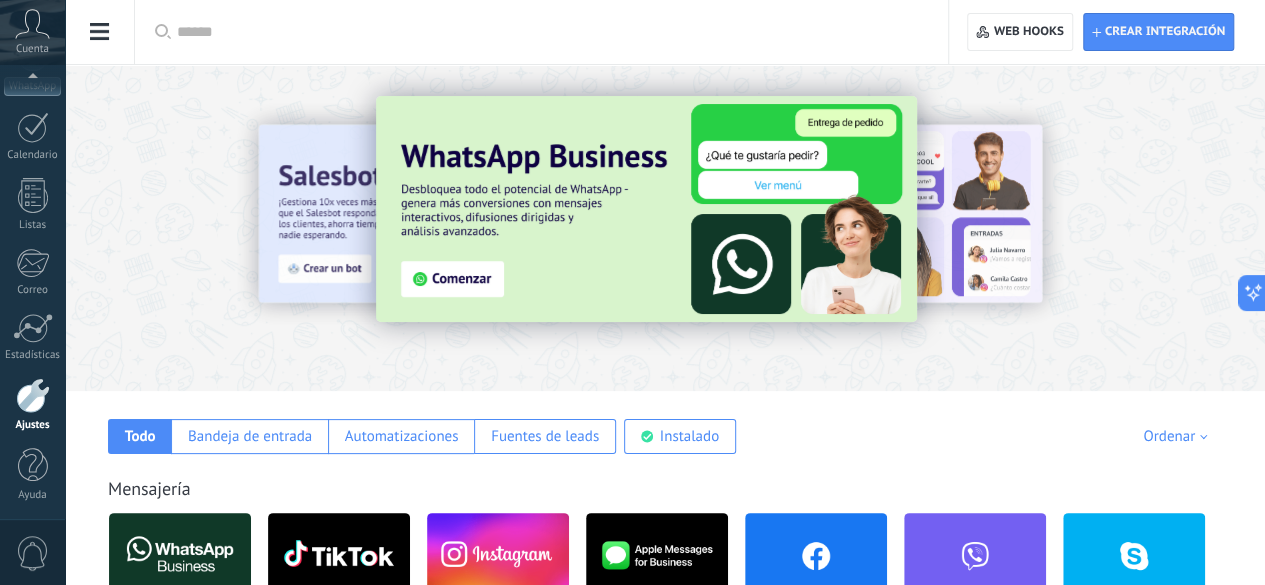 click on "Facturas" at bounding box center (-116, 149) 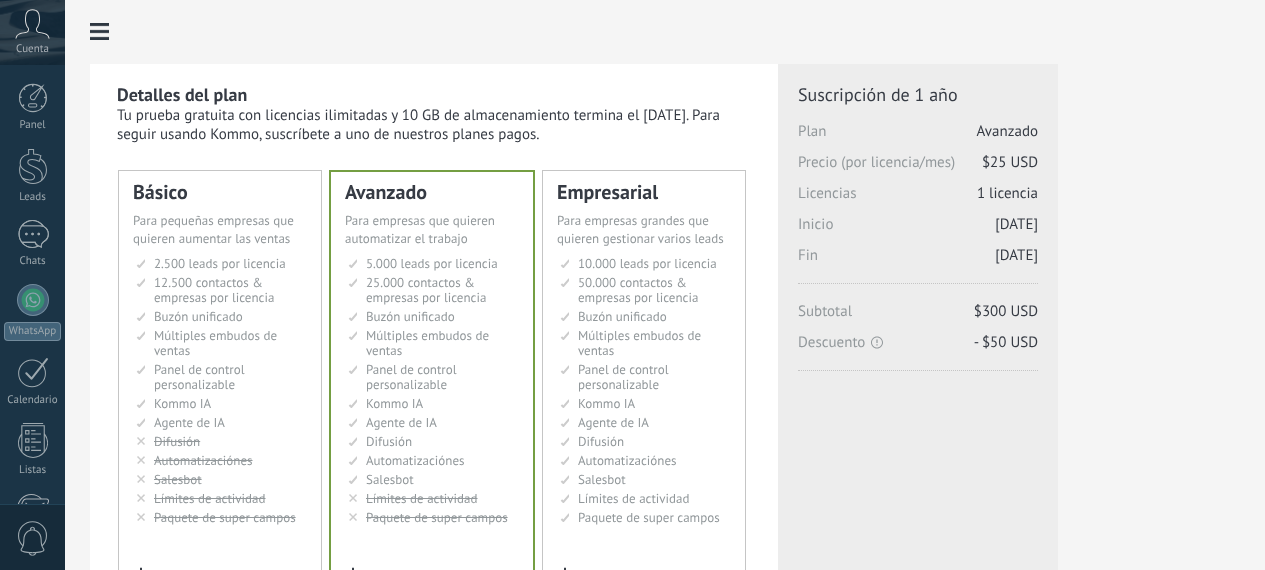 scroll, scrollTop: 0, scrollLeft: 0, axis: both 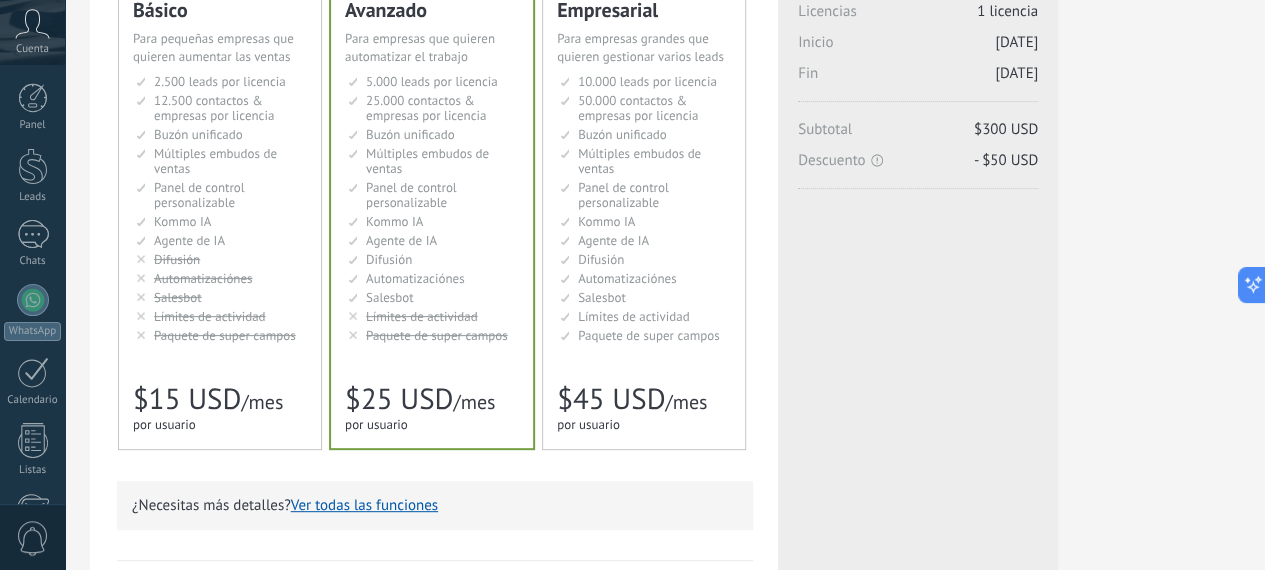 click on "Automatizaciónes" at bounding box center [203, 278] 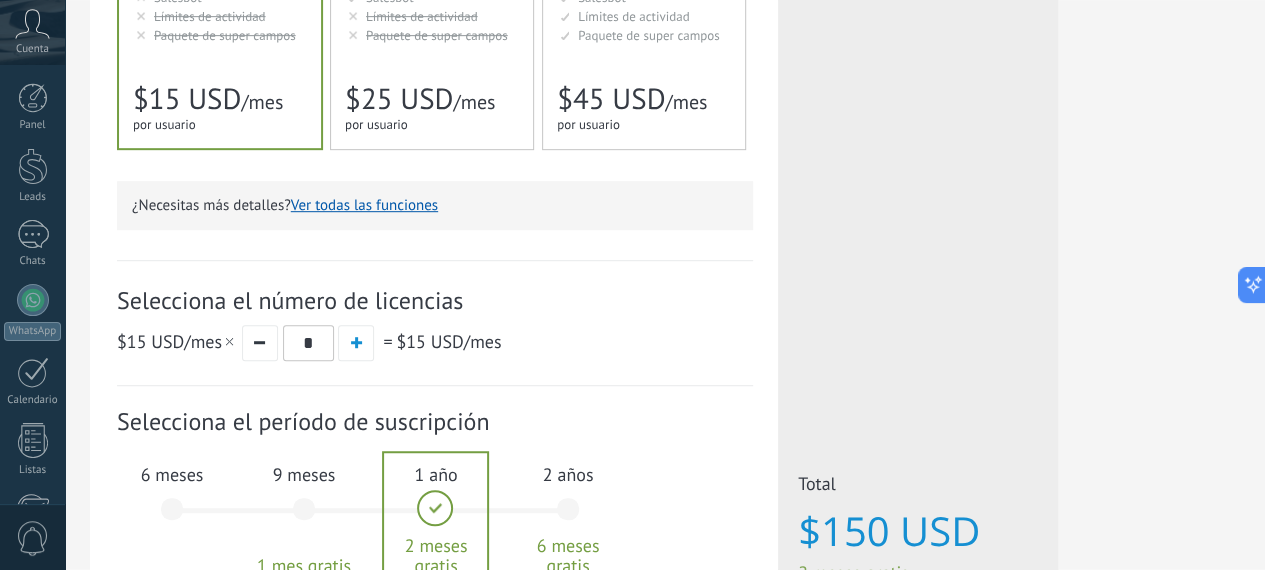 scroll, scrollTop: 485, scrollLeft: 0, axis: vertical 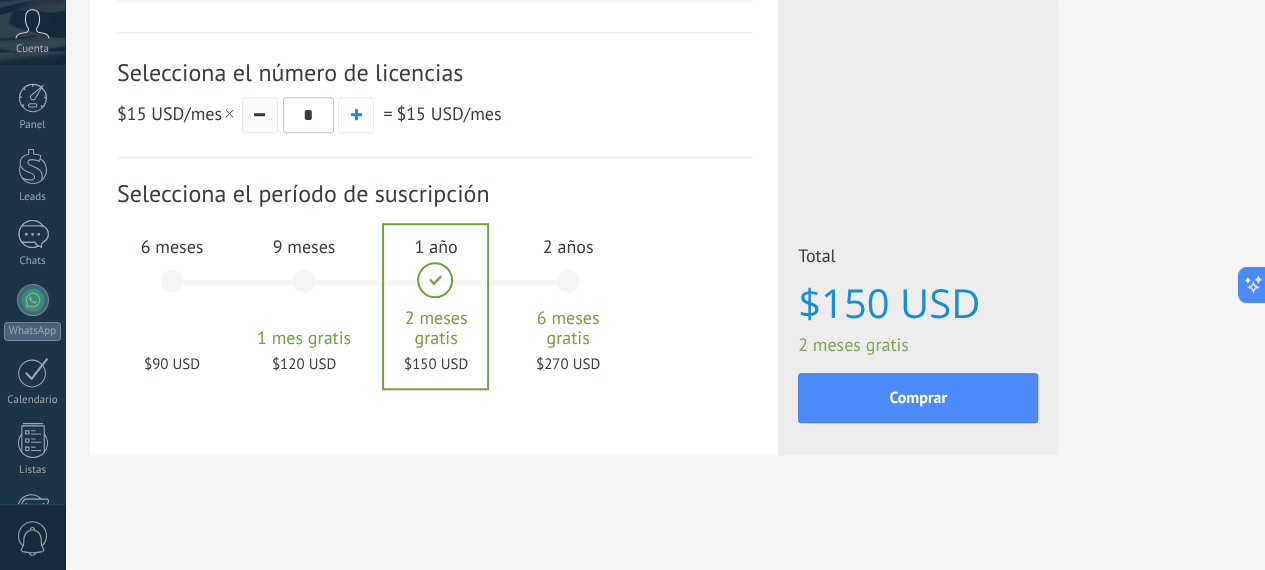 click at bounding box center [260, 115] 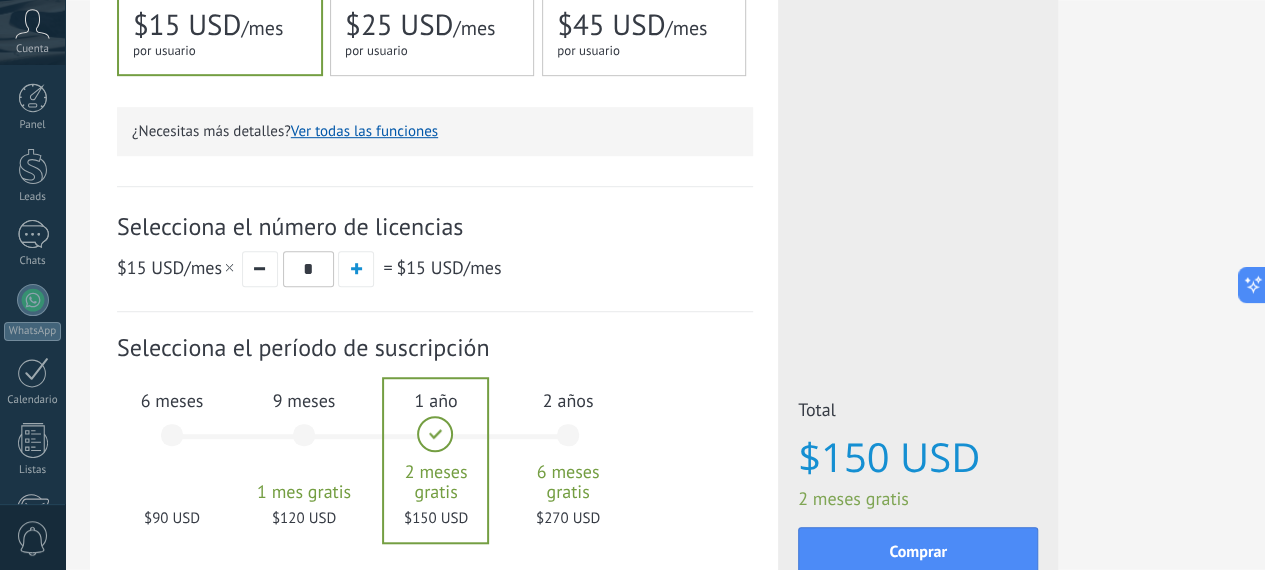 scroll, scrollTop: 34, scrollLeft: 0, axis: vertical 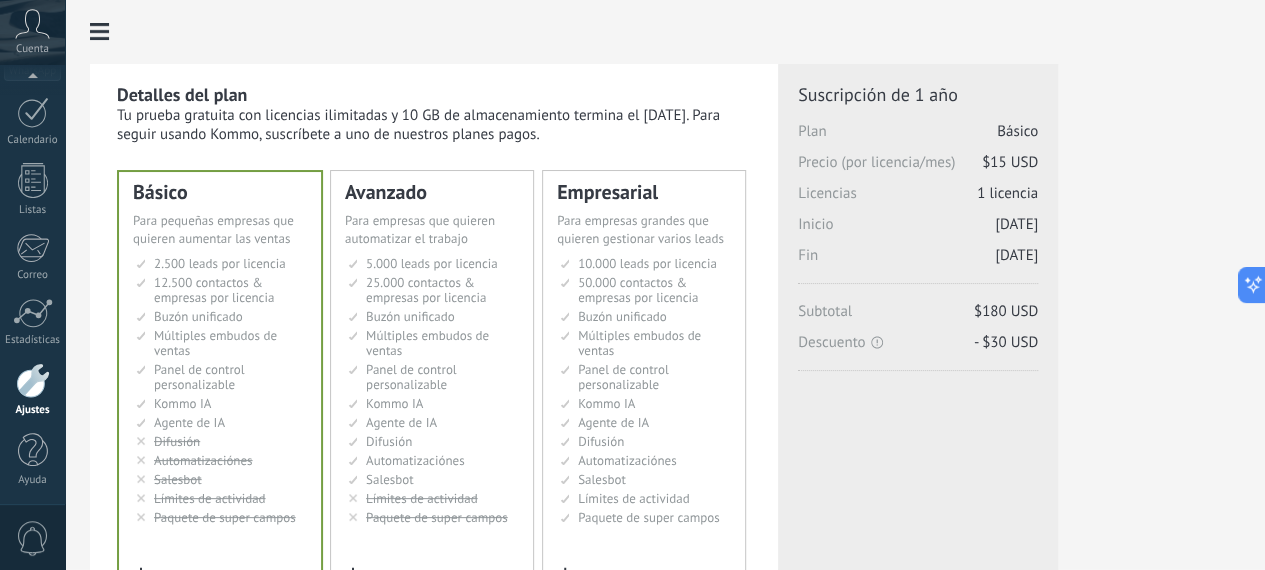 click at bounding box center (33, 180) 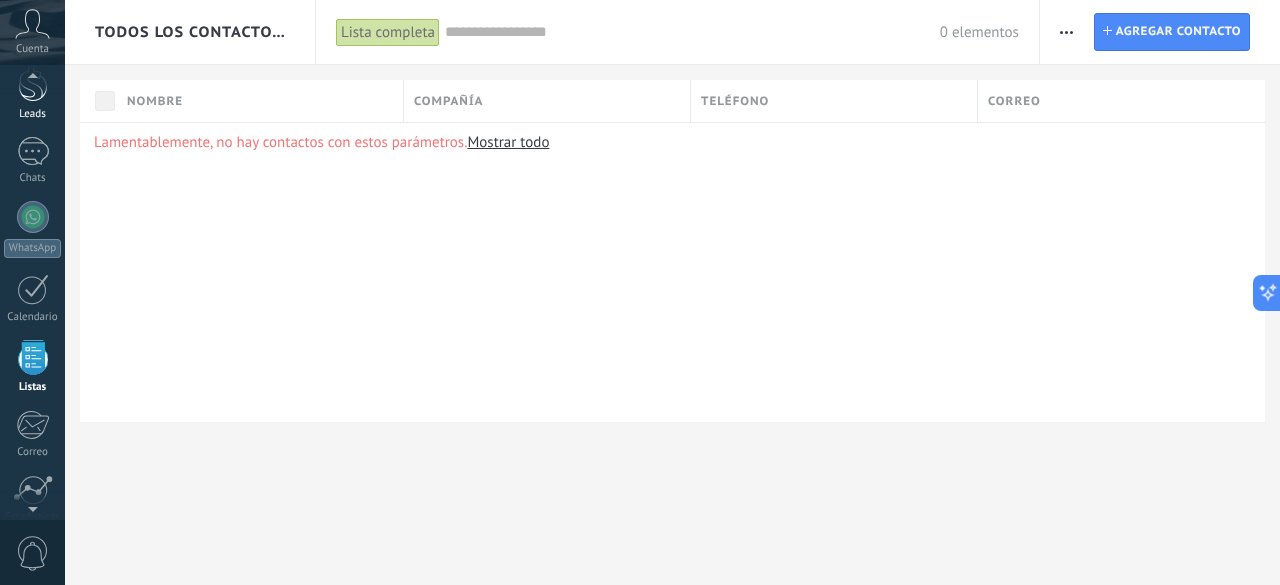 scroll, scrollTop: 64, scrollLeft: 0, axis: vertical 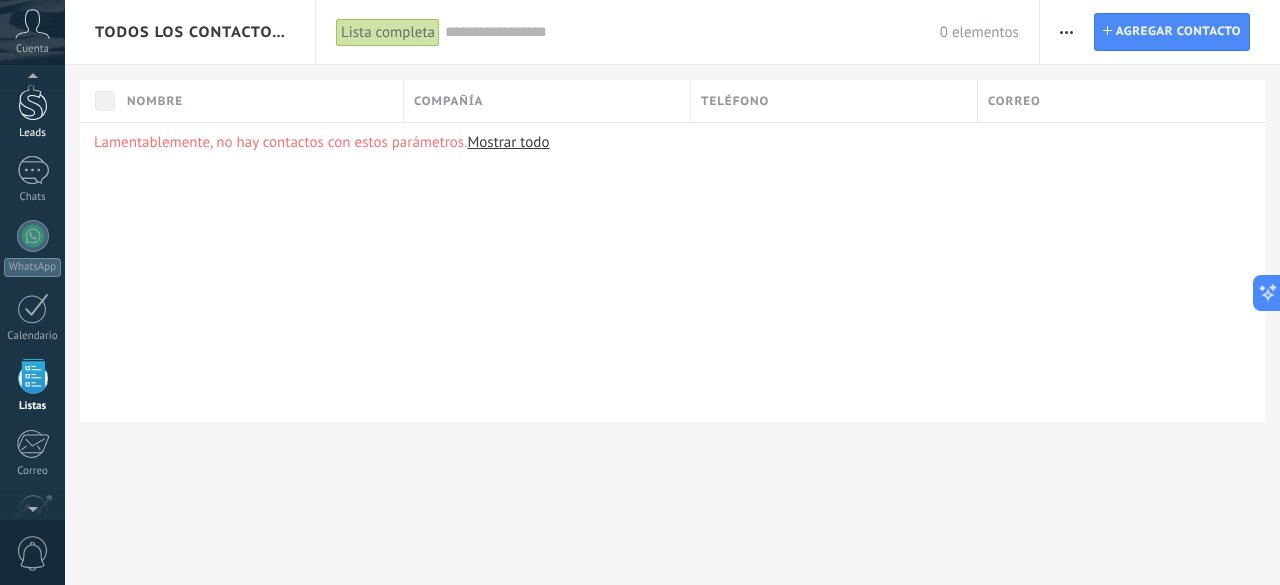 click on "Leads" at bounding box center (33, 133) 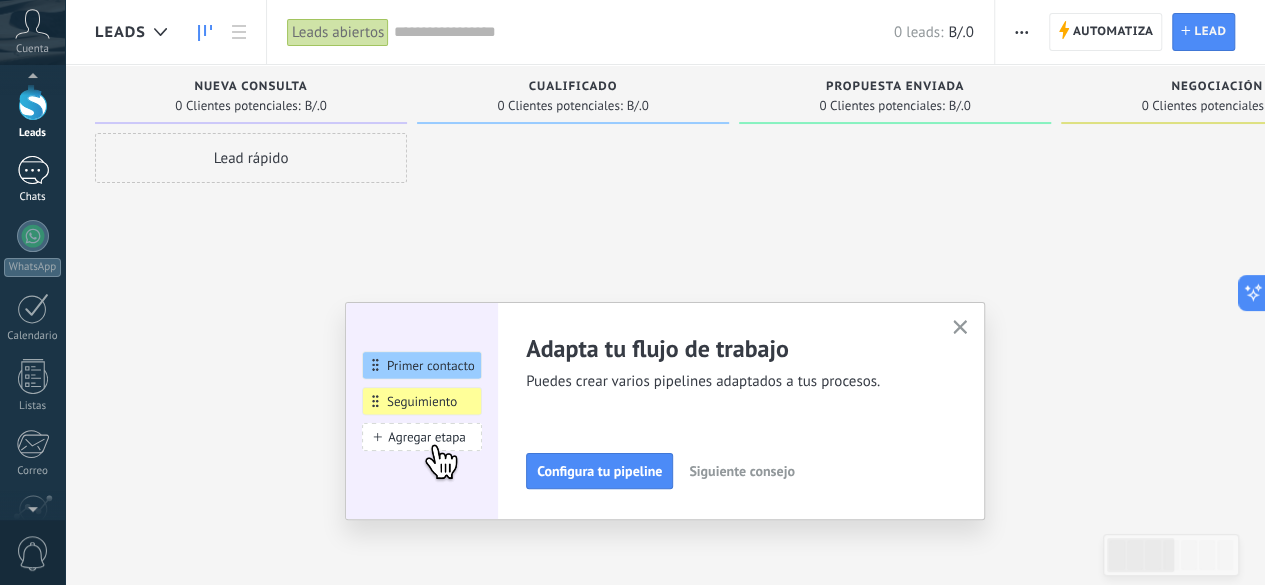 click at bounding box center [33, 170] 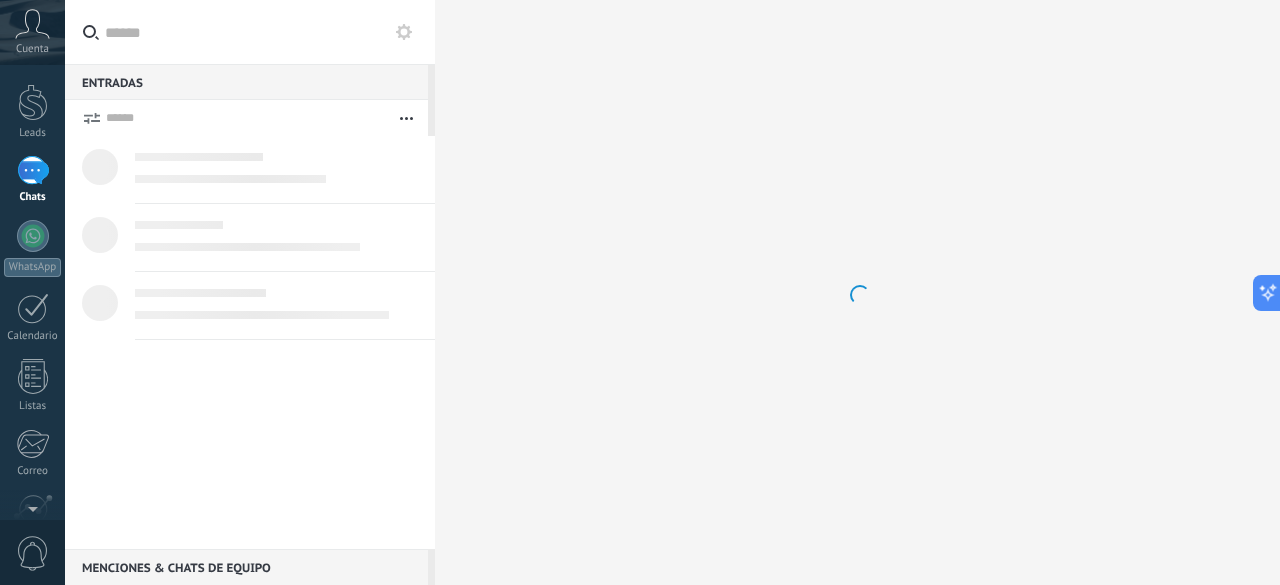 scroll, scrollTop: 0, scrollLeft: 0, axis: both 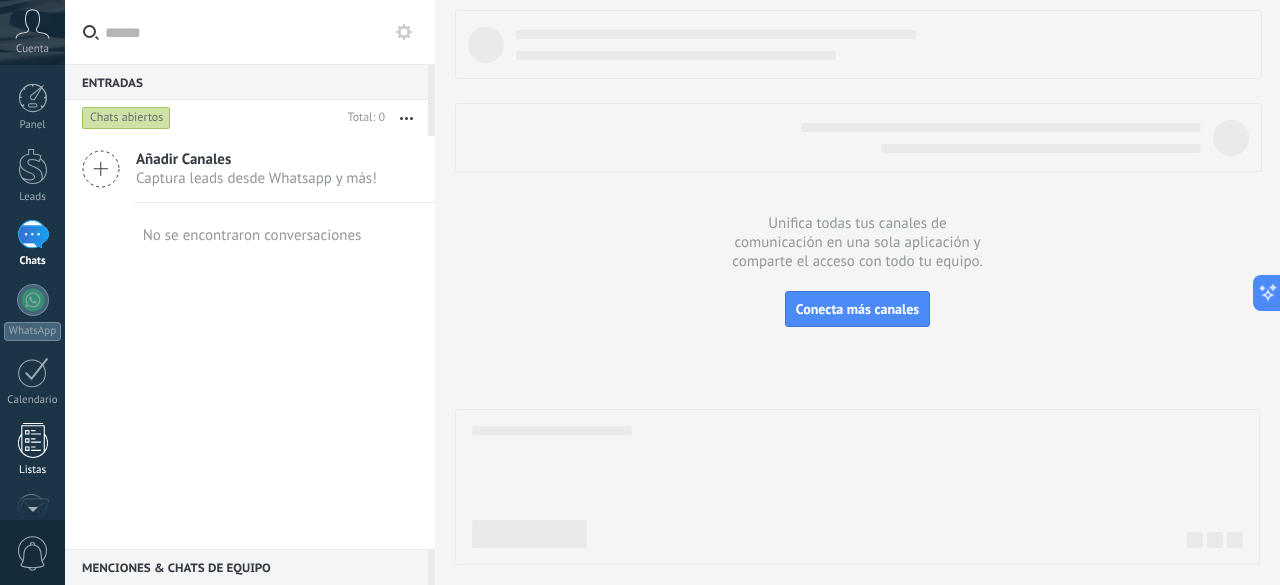 click on "Listas" at bounding box center [33, 470] 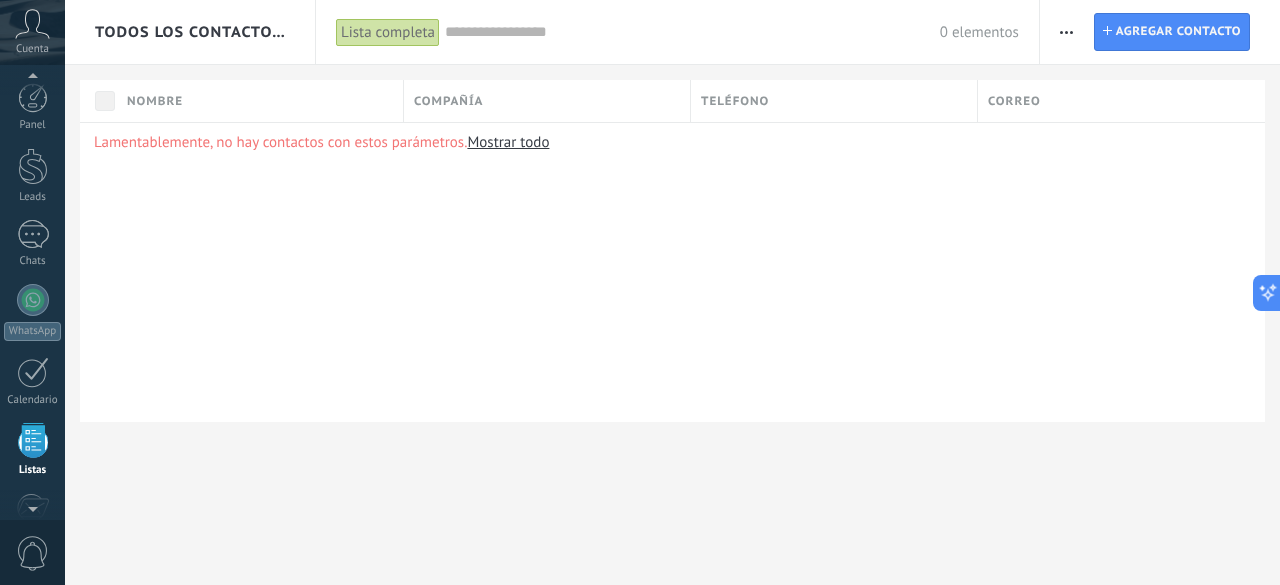 scroll, scrollTop: 123, scrollLeft: 0, axis: vertical 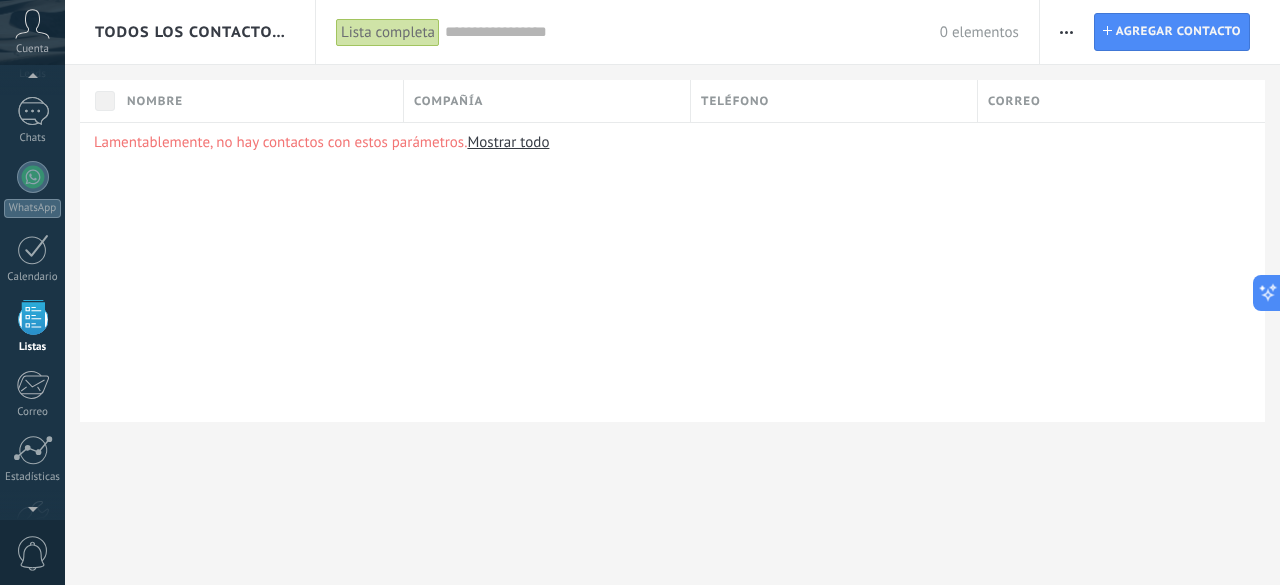 click 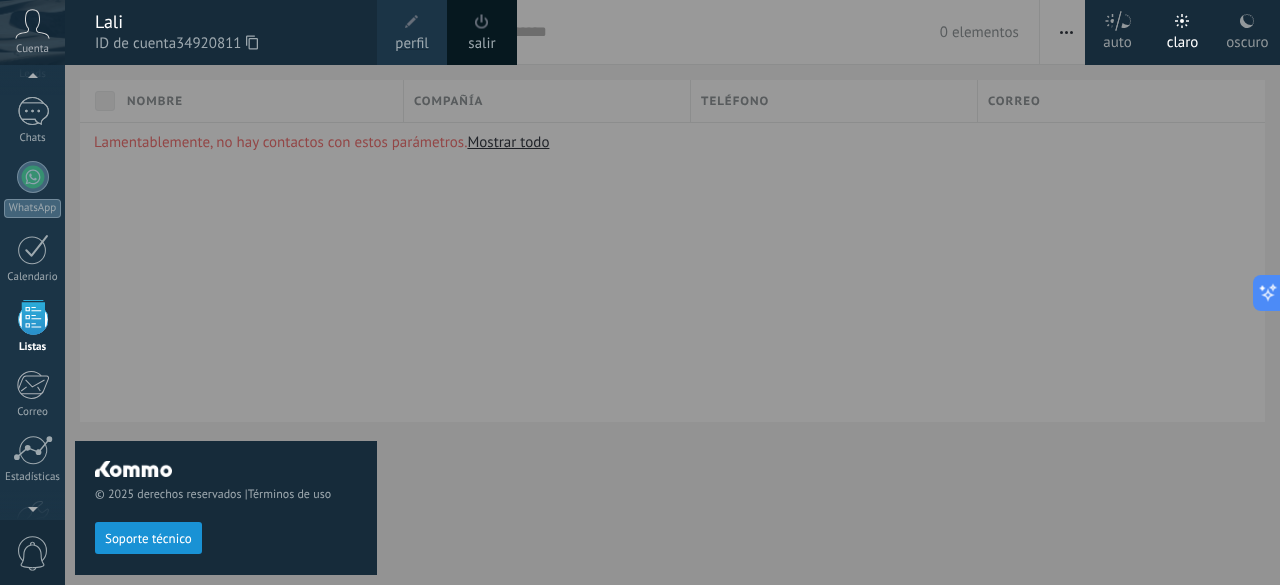 click on "perfil" at bounding box center (412, 32) 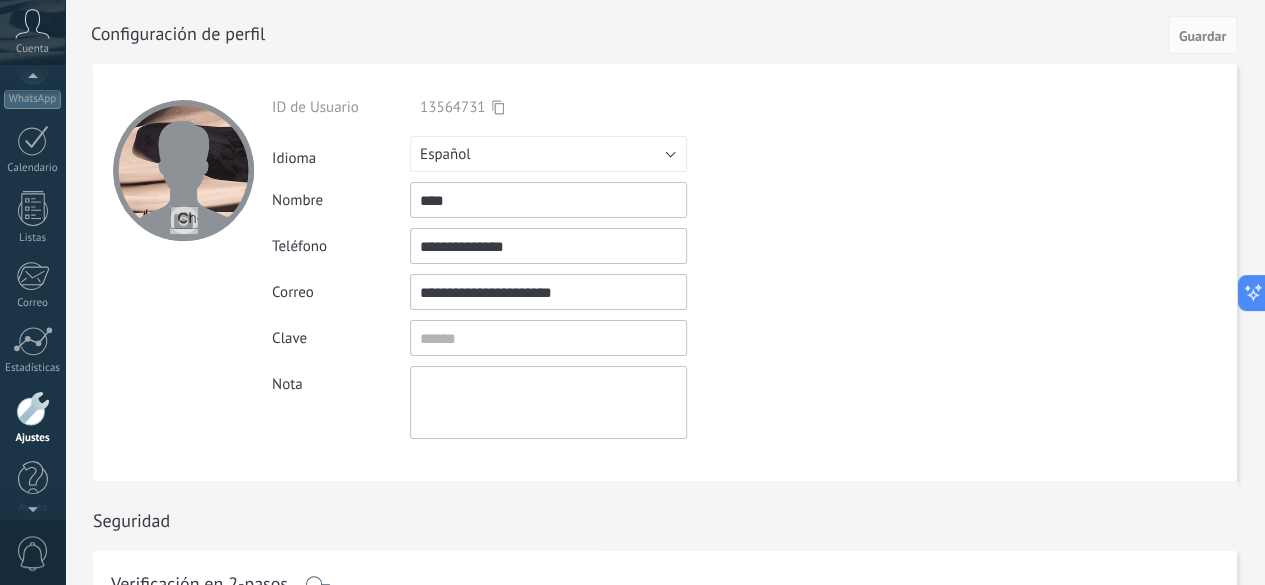 scroll, scrollTop: 245, scrollLeft: 0, axis: vertical 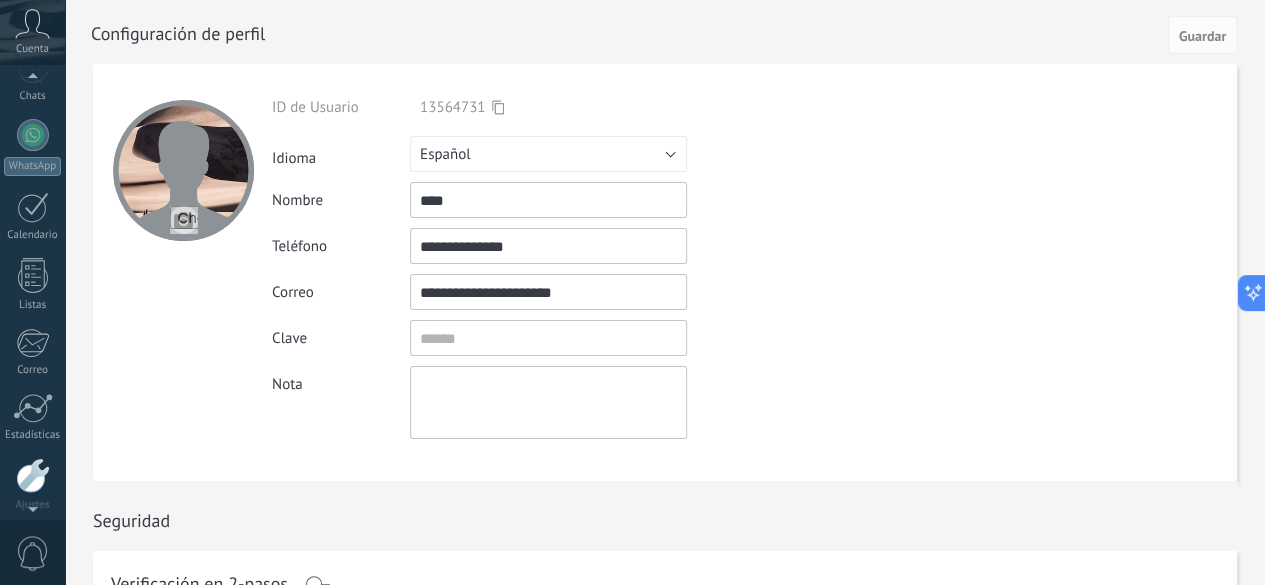 click on "Cuenta" at bounding box center [32, 49] 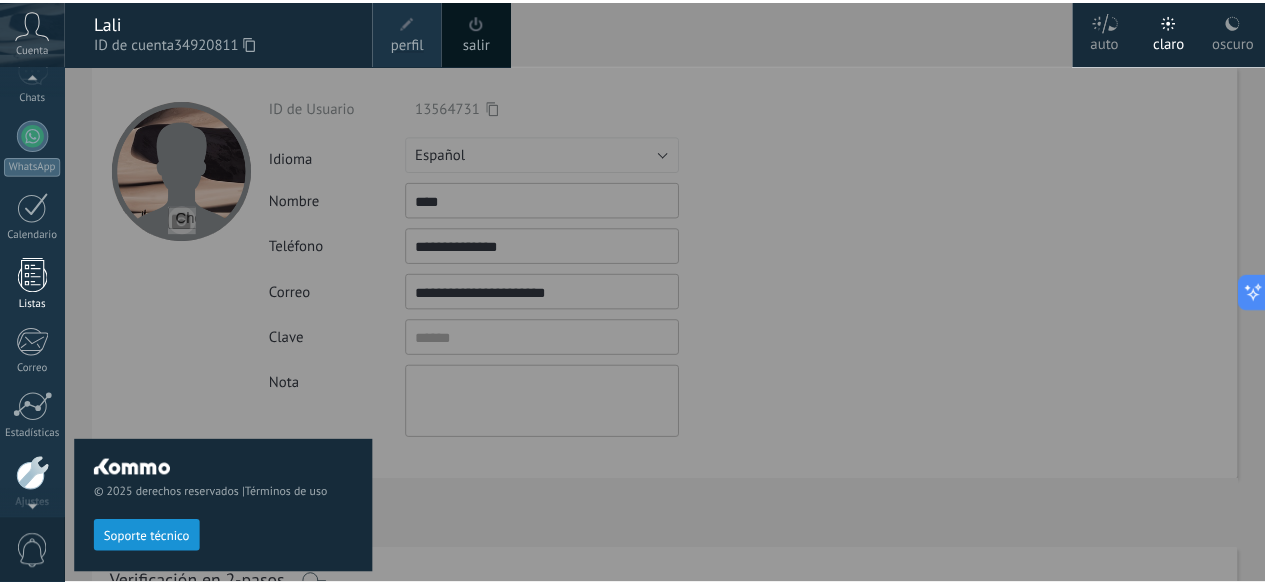 scroll, scrollTop: 162, scrollLeft: 0, axis: vertical 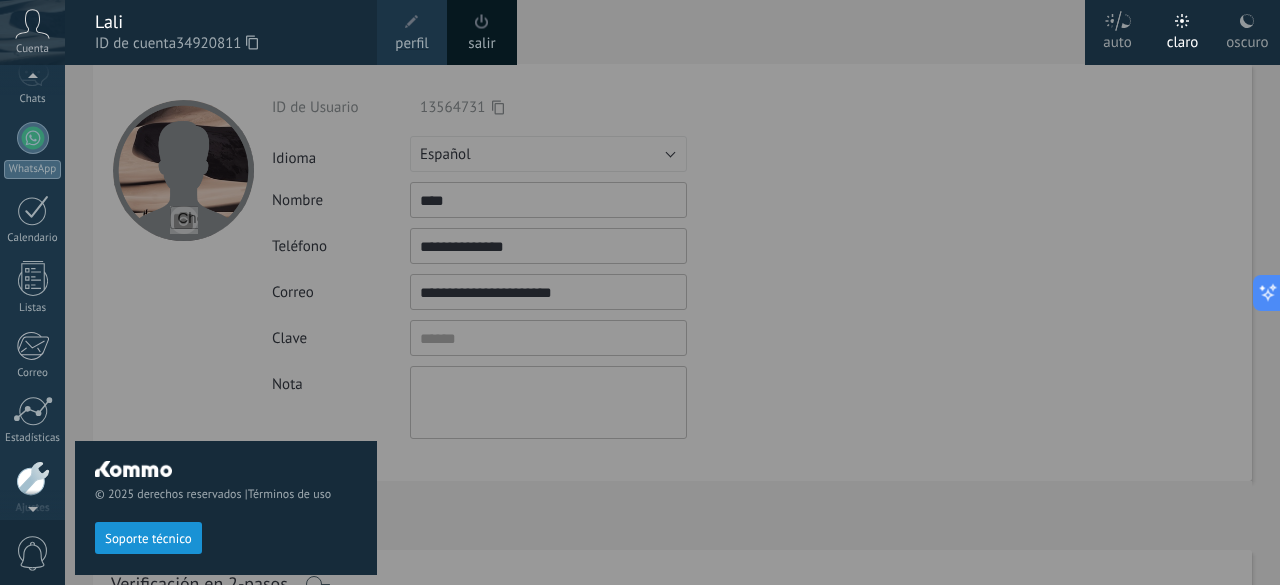 click on "salir" at bounding box center (482, 32) 